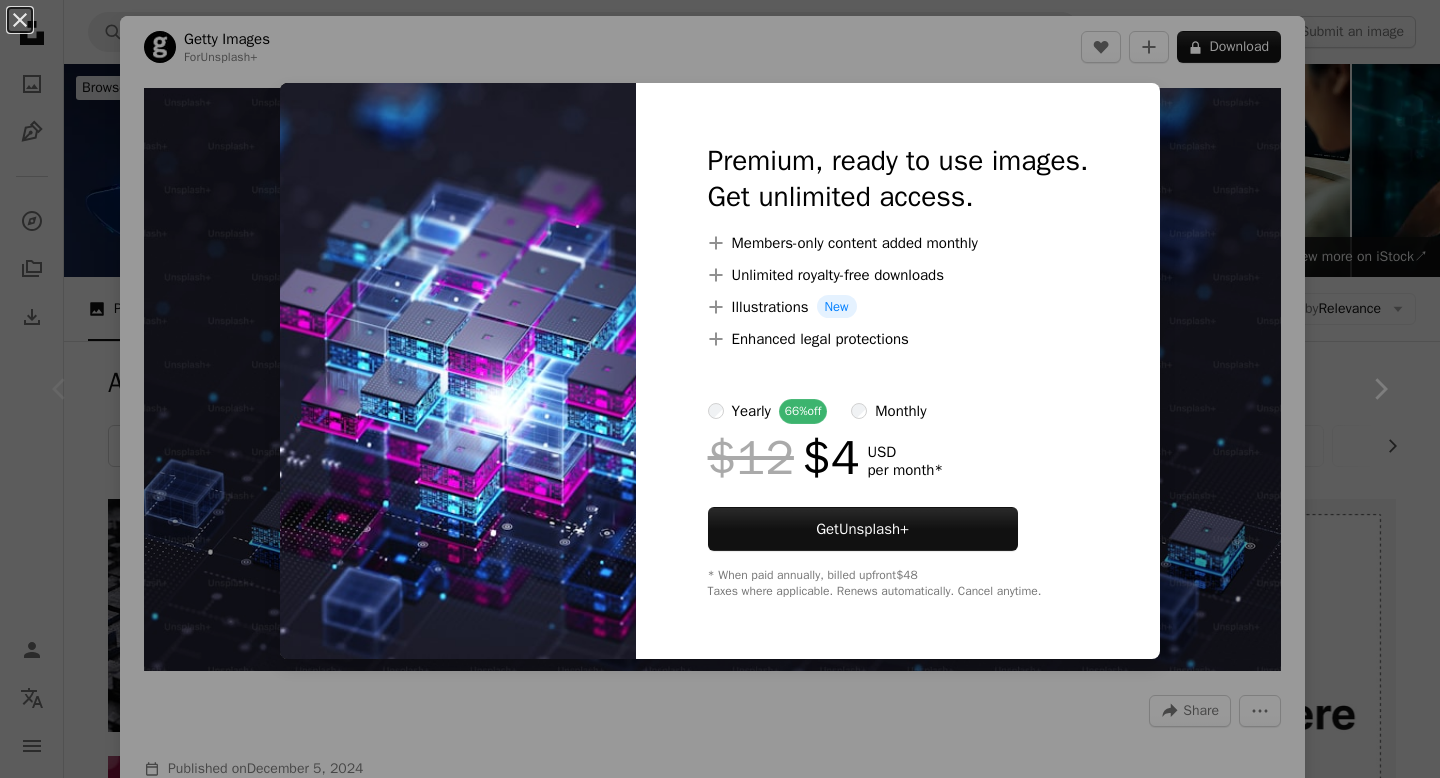scroll, scrollTop: 1881, scrollLeft: 0, axis: vertical 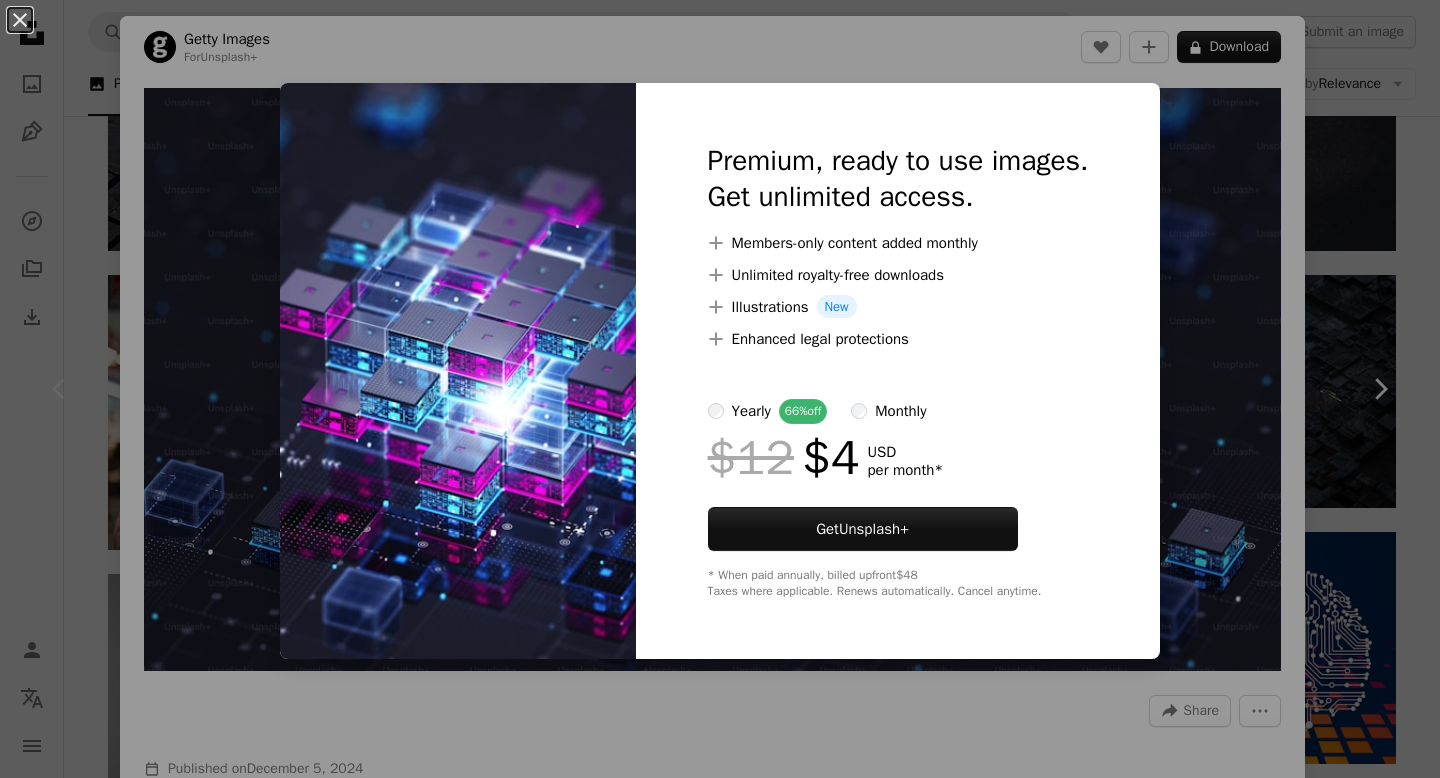 click on "An X shape Premium, ready to use images. Get unlimited access. A plus sign Members-only content added monthly A plus sign Unlimited royalty-free downloads A plus sign Illustrations  New A plus sign Enhanced legal protections yearly 66%  off monthly $12   $4 USD per month * Get  Unsplash+ * When paid annually, billed upfront  $48 Taxes where applicable. Renews automatically. Cancel anytime." at bounding box center (720, 389) 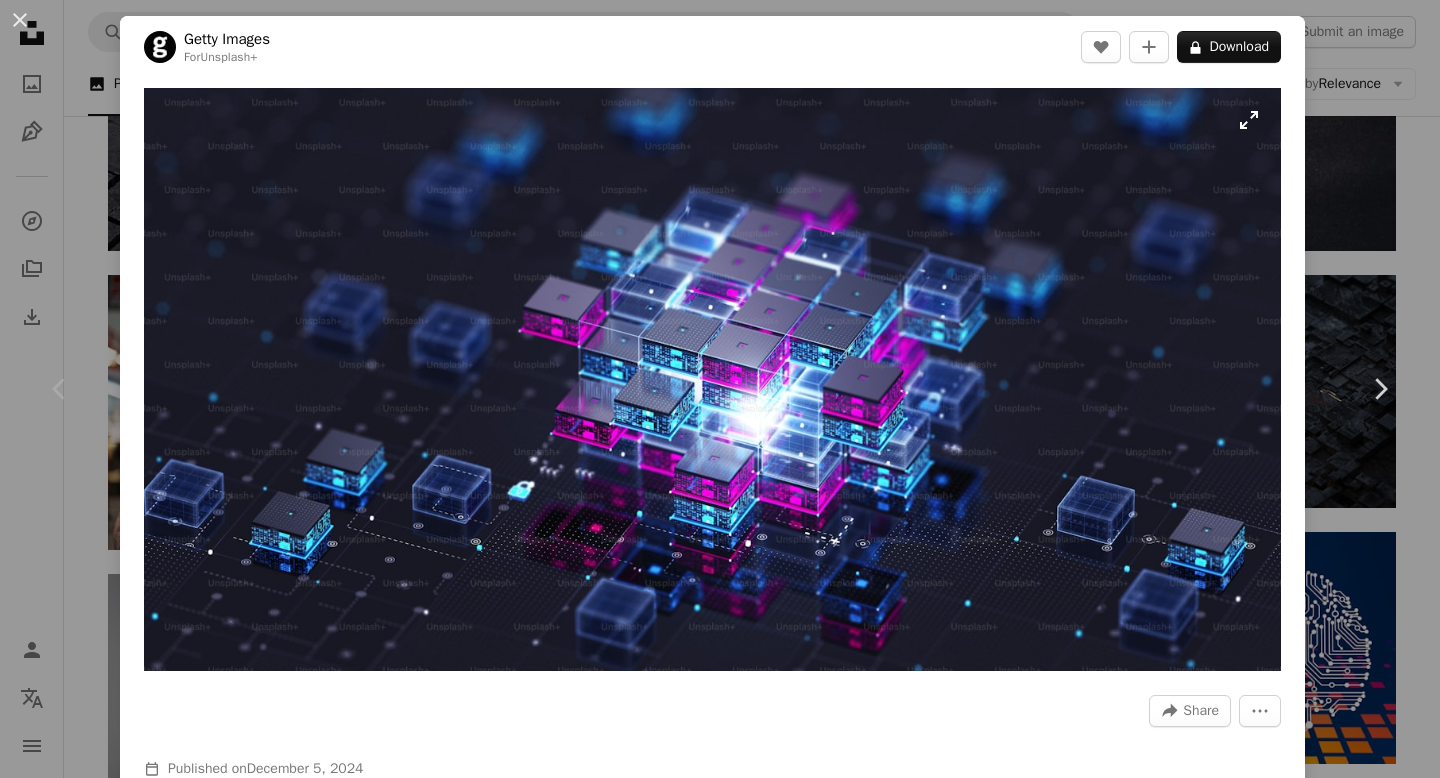 click at bounding box center [712, 379] 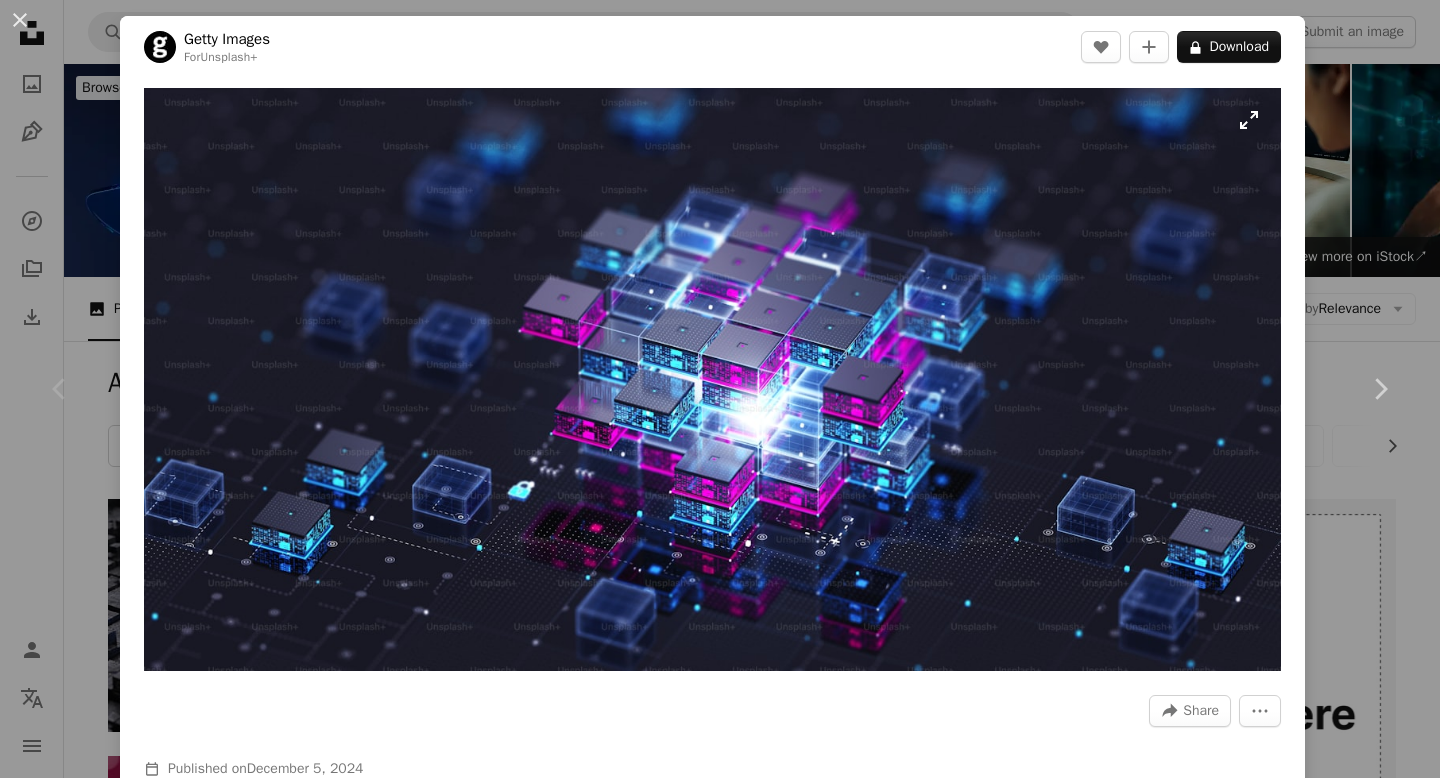 scroll, scrollTop: 5464, scrollLeft: 0, axis: vertical 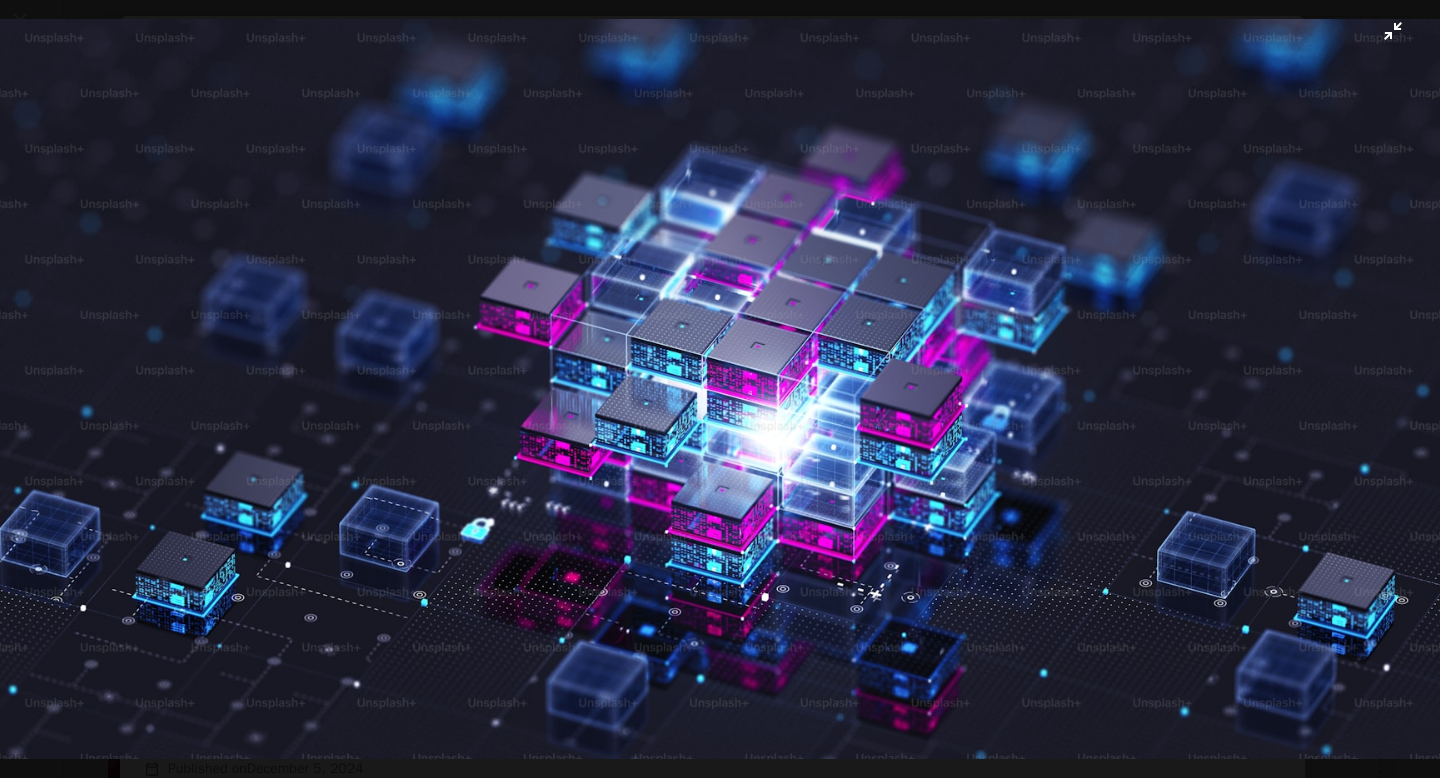 type 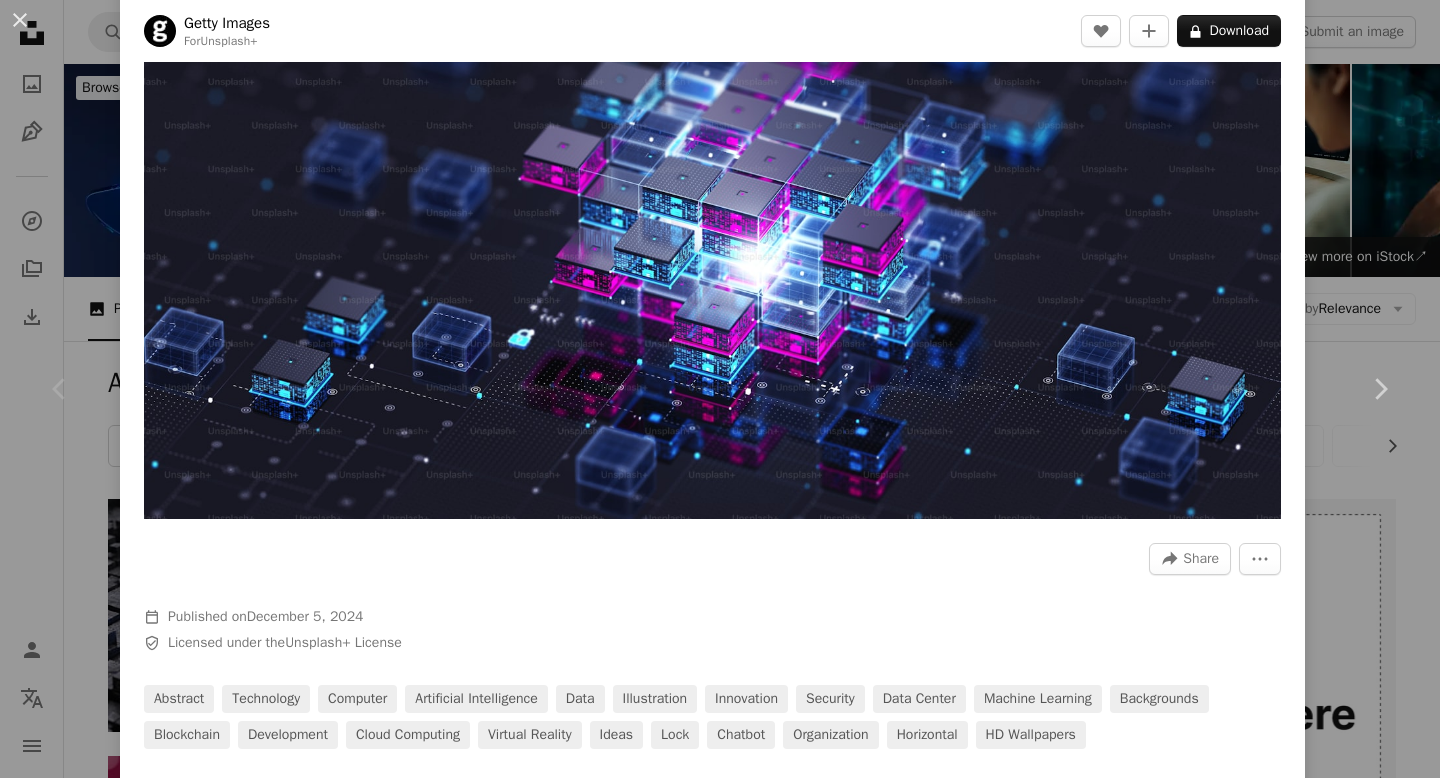 scroll, scrollTop: 0, scrollLeft: 0, axis: both 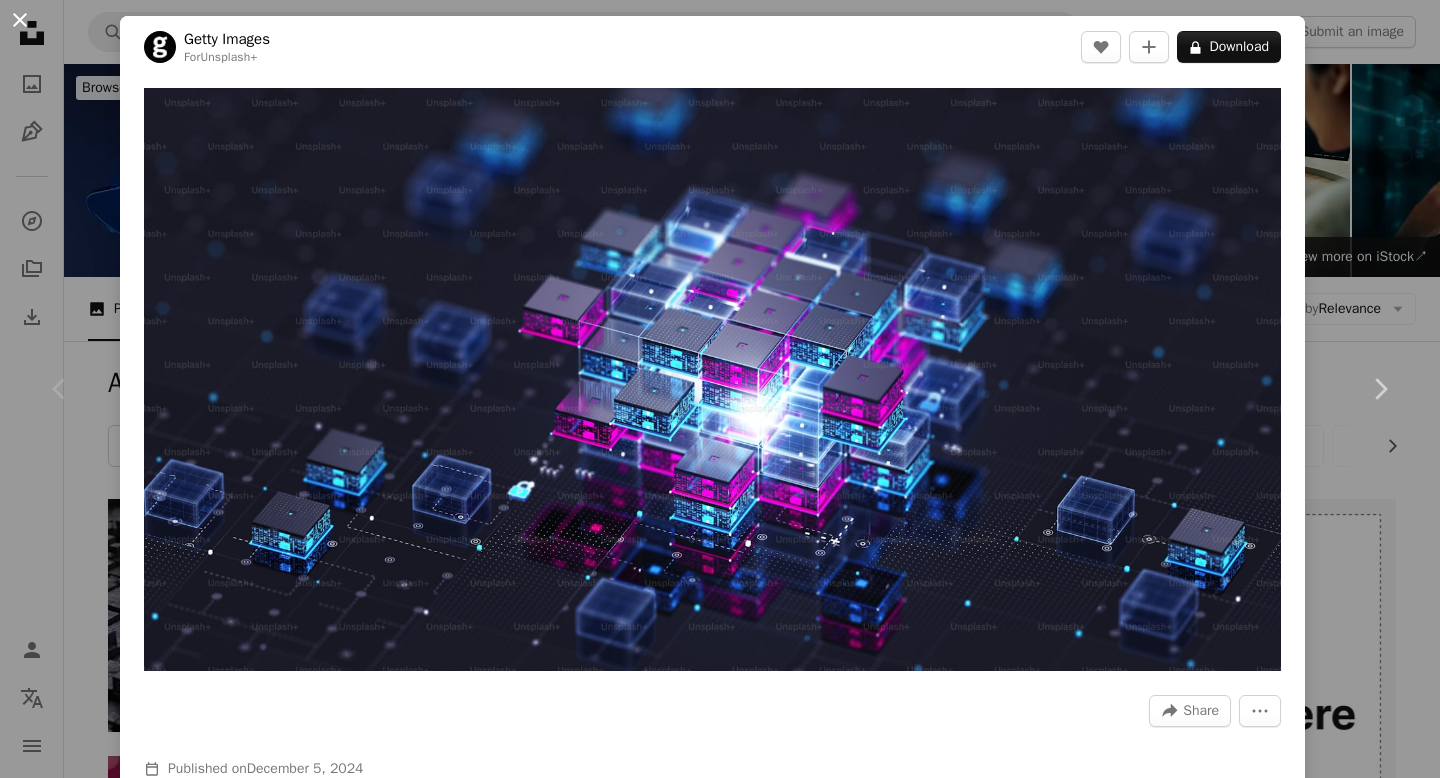 click on "An X shape" at bounding box center (20, 20) 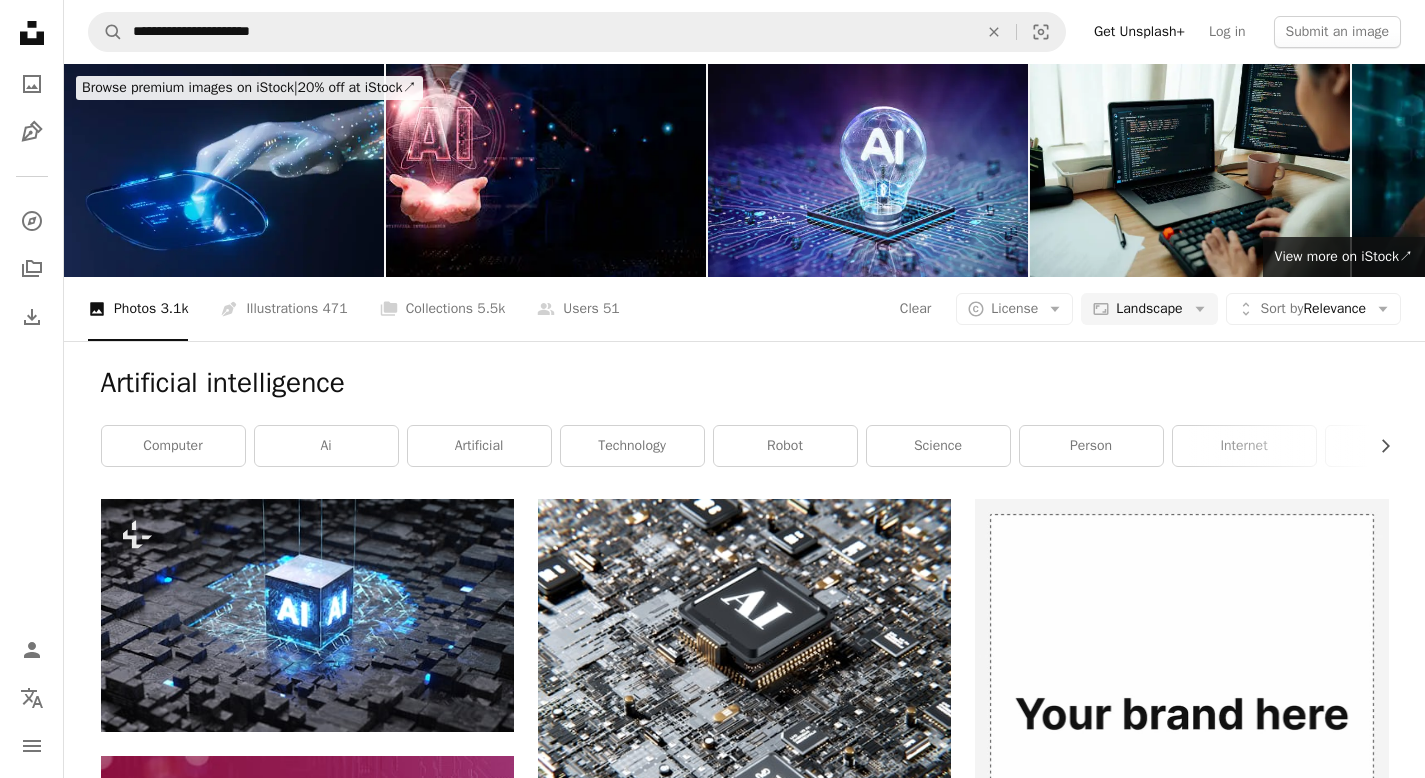 scroll, scrollTop: 1865, scrollLeft: 0, axis: vertical 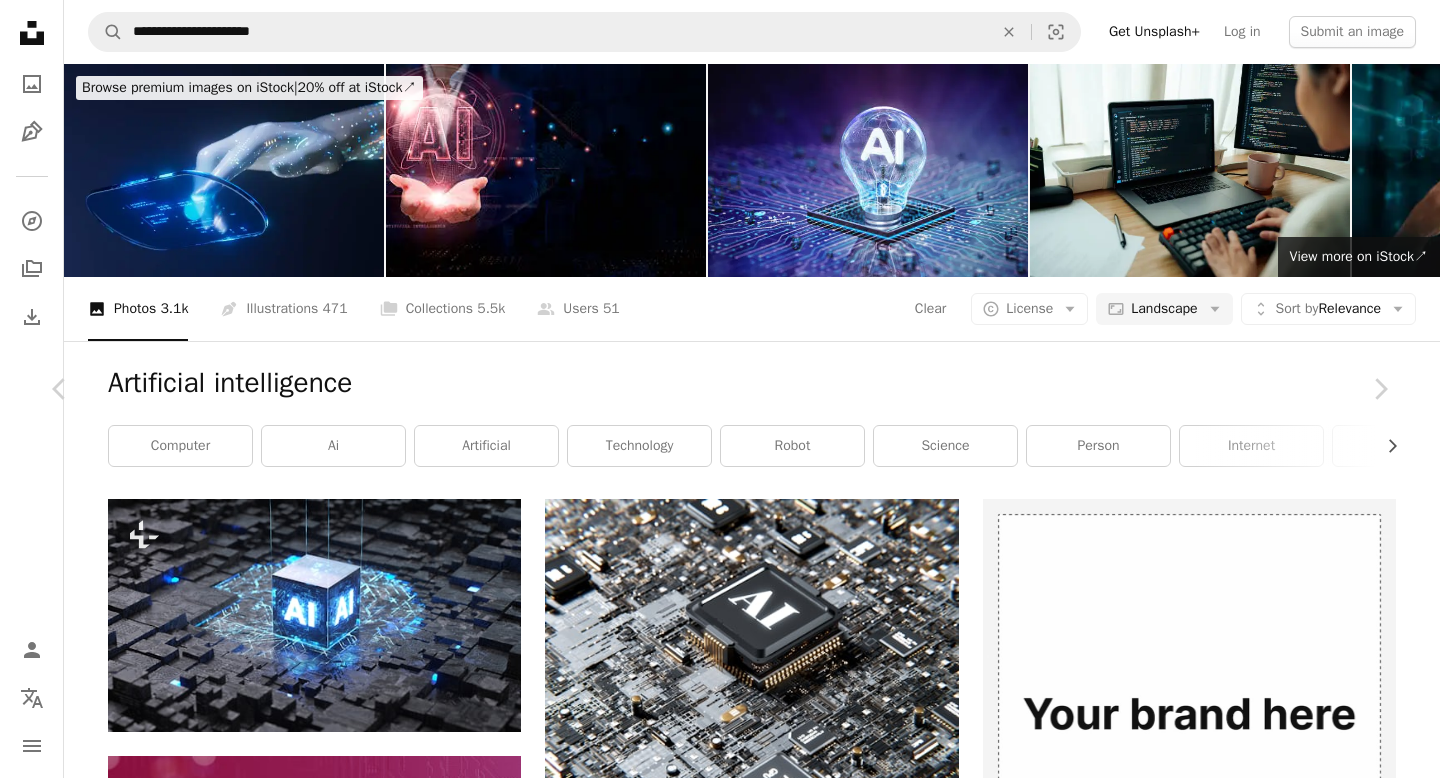 click on "A lock Download" at bounding box center (1229, 10273) 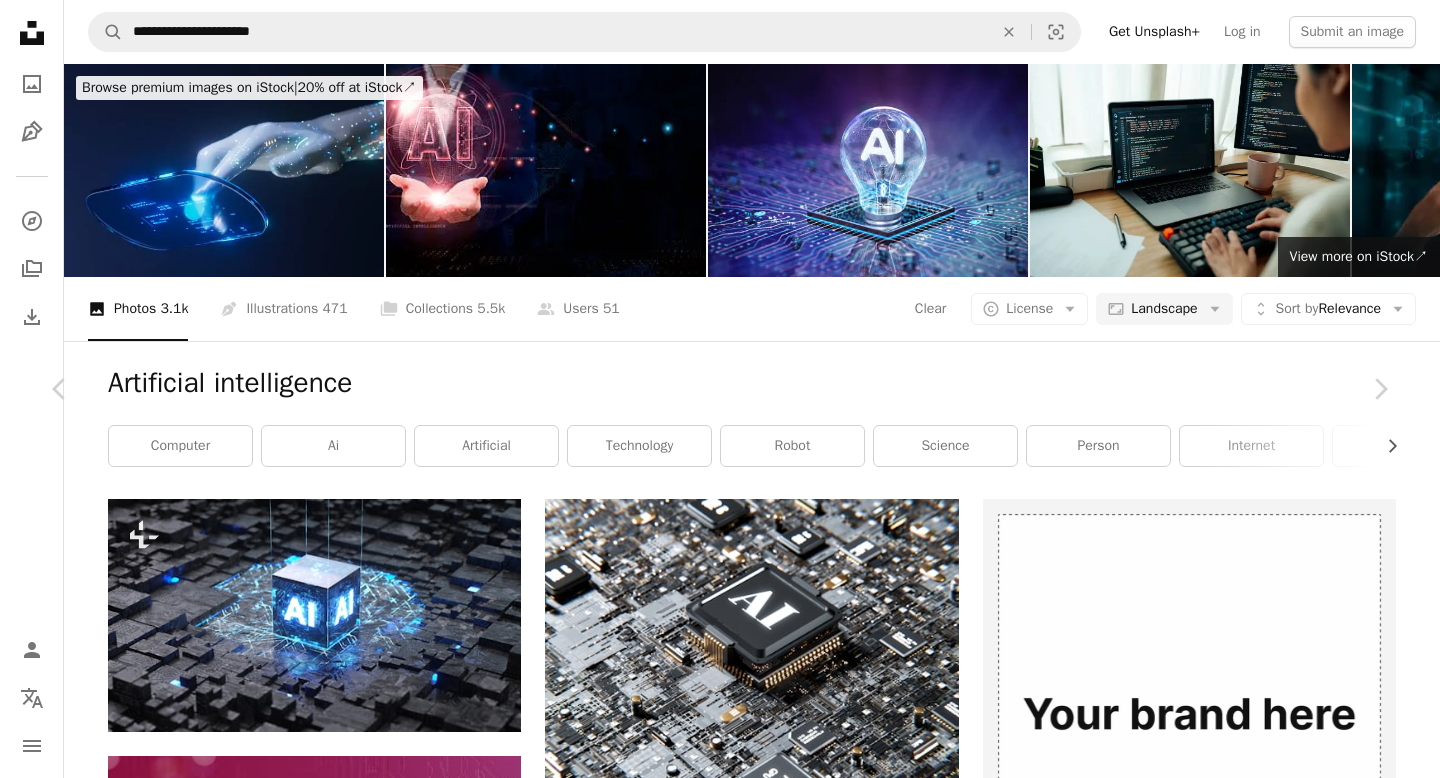 click on "Premium, ready to use images. Get unlimited access. A plus sign Members-only content added monthly A plus sign Unlimited royalty-free downloads A plus sign Illustrations  New A plus sign Enhanced legal protections yearly 66%  off monthly $12   $4 USD per month * Get  Unsplash+ * When paid annually, billed upfront  $48 Taxes where applicable. Renews automatically. Cancel anytime." at bounding box center (898, 10597) 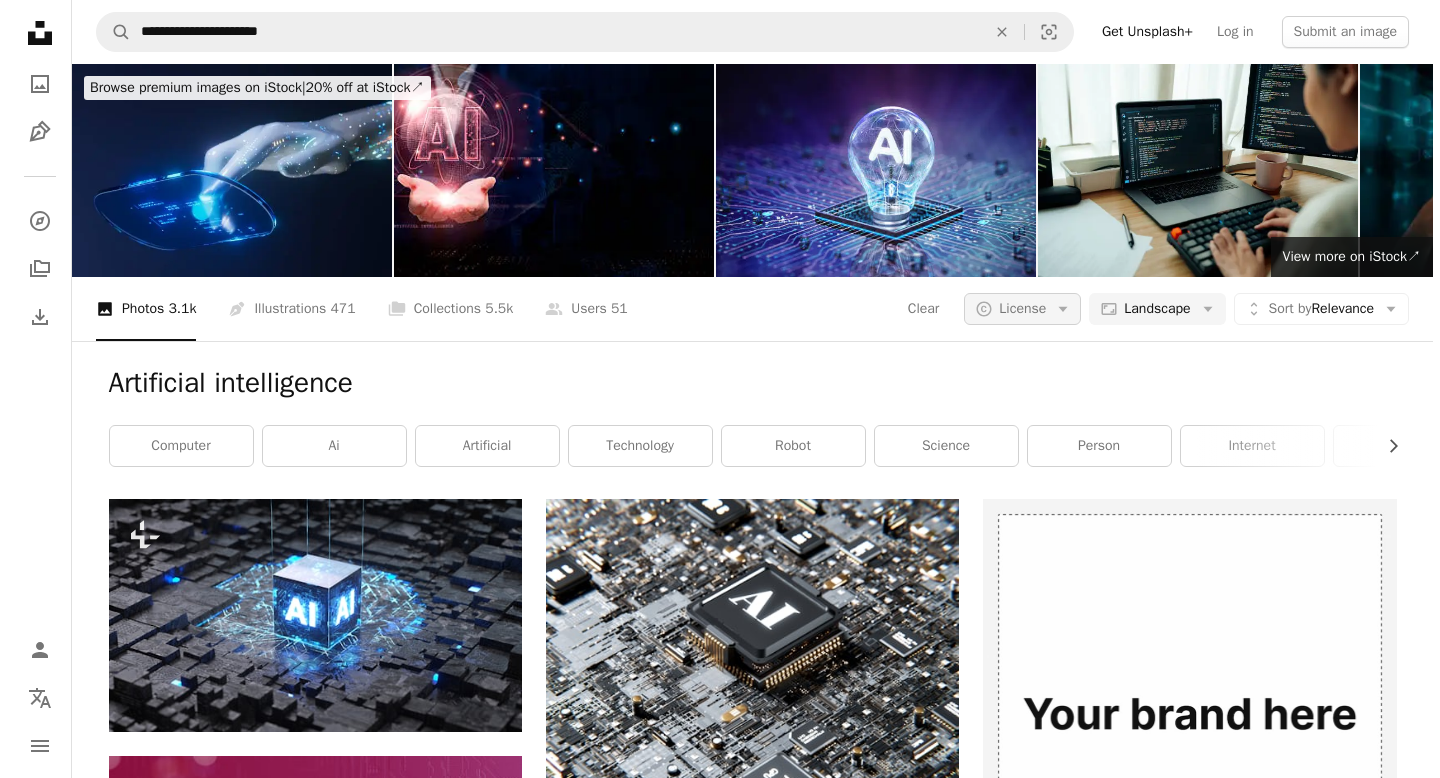 scroll, scrollTop: 0, scrollLeft: 0, axis: both 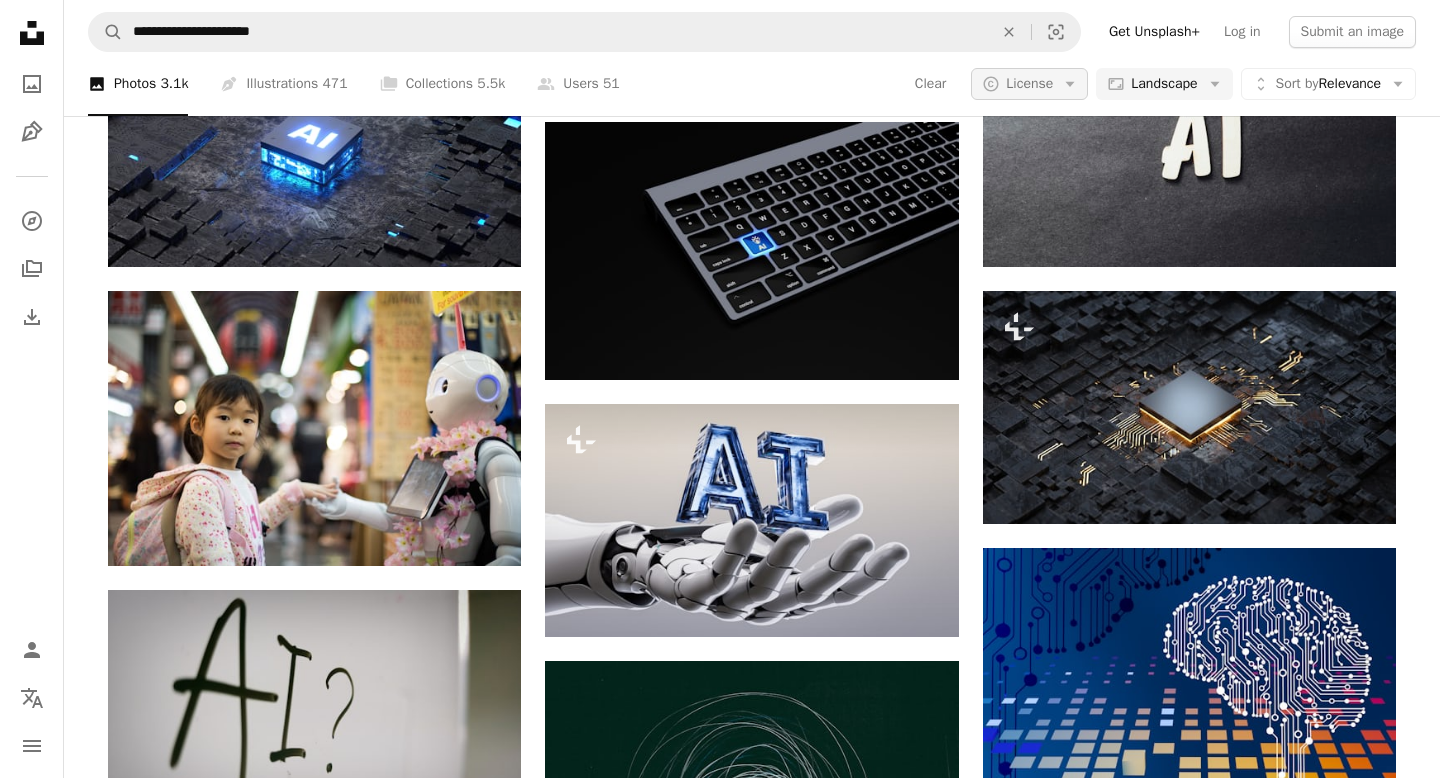click on "A copyright icon © License Arrow down" at bounding box center (1029, 84) 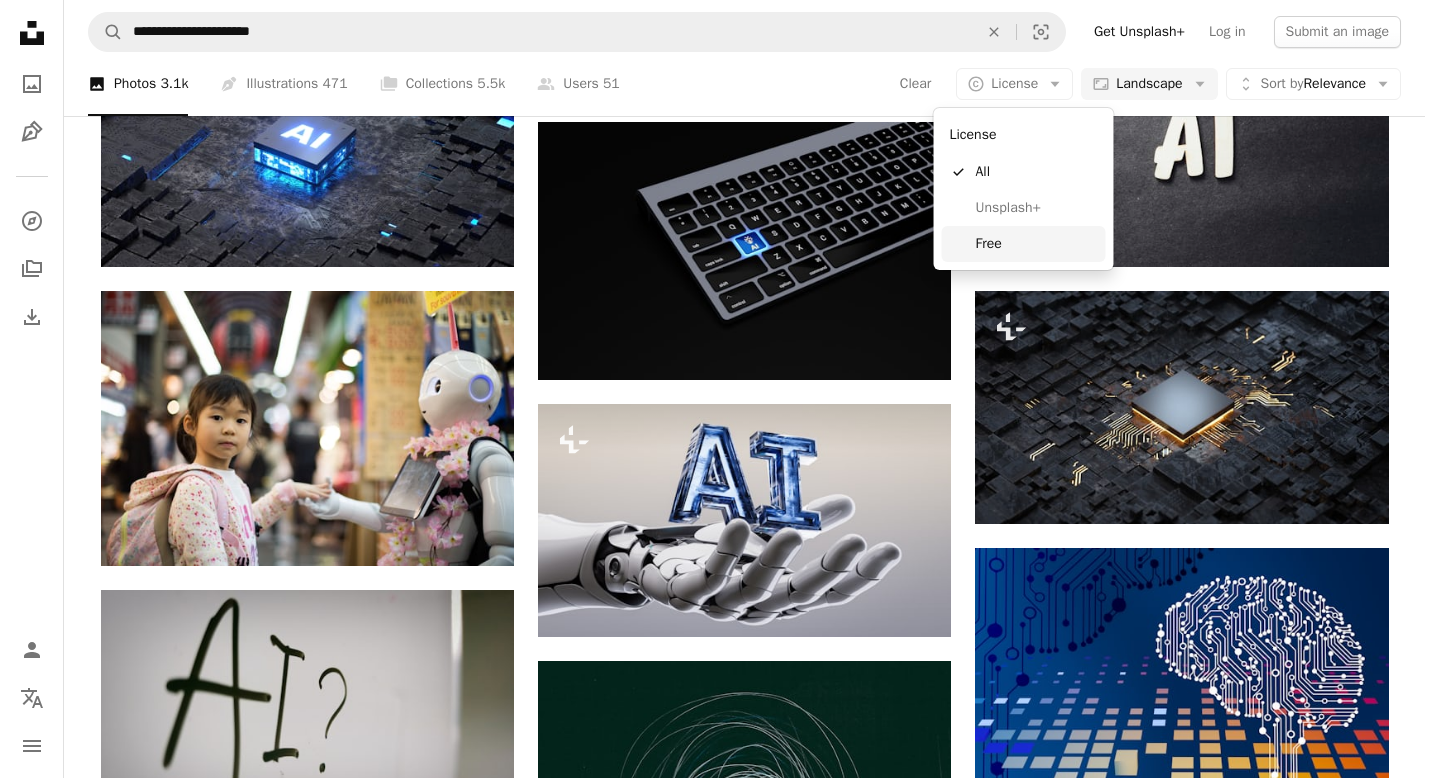 click on "Free" at bounding box center (1024, 244) 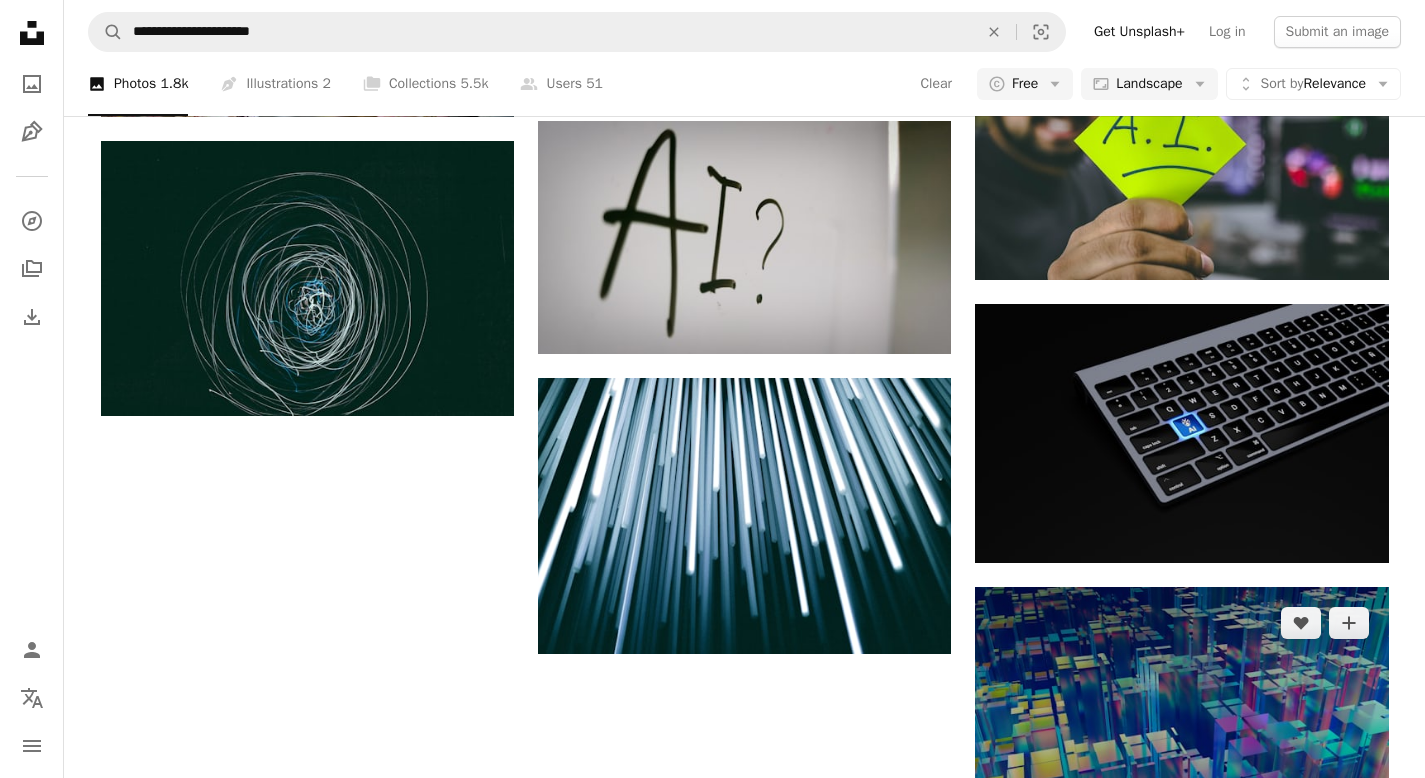 scroll, scrollTop: 2606, scrollLeft: 0, axis: vertical 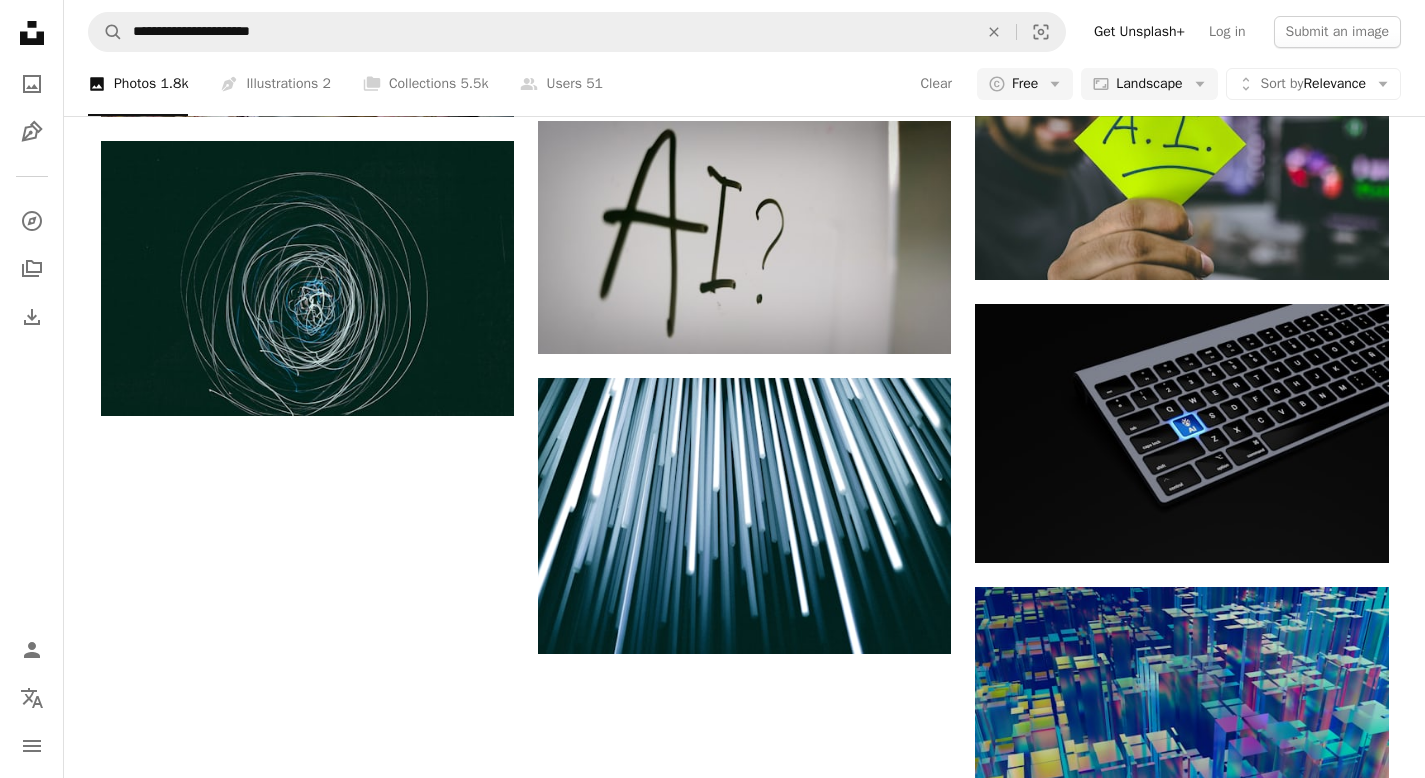 click on "Load more" at bounding box center (745, 1308) 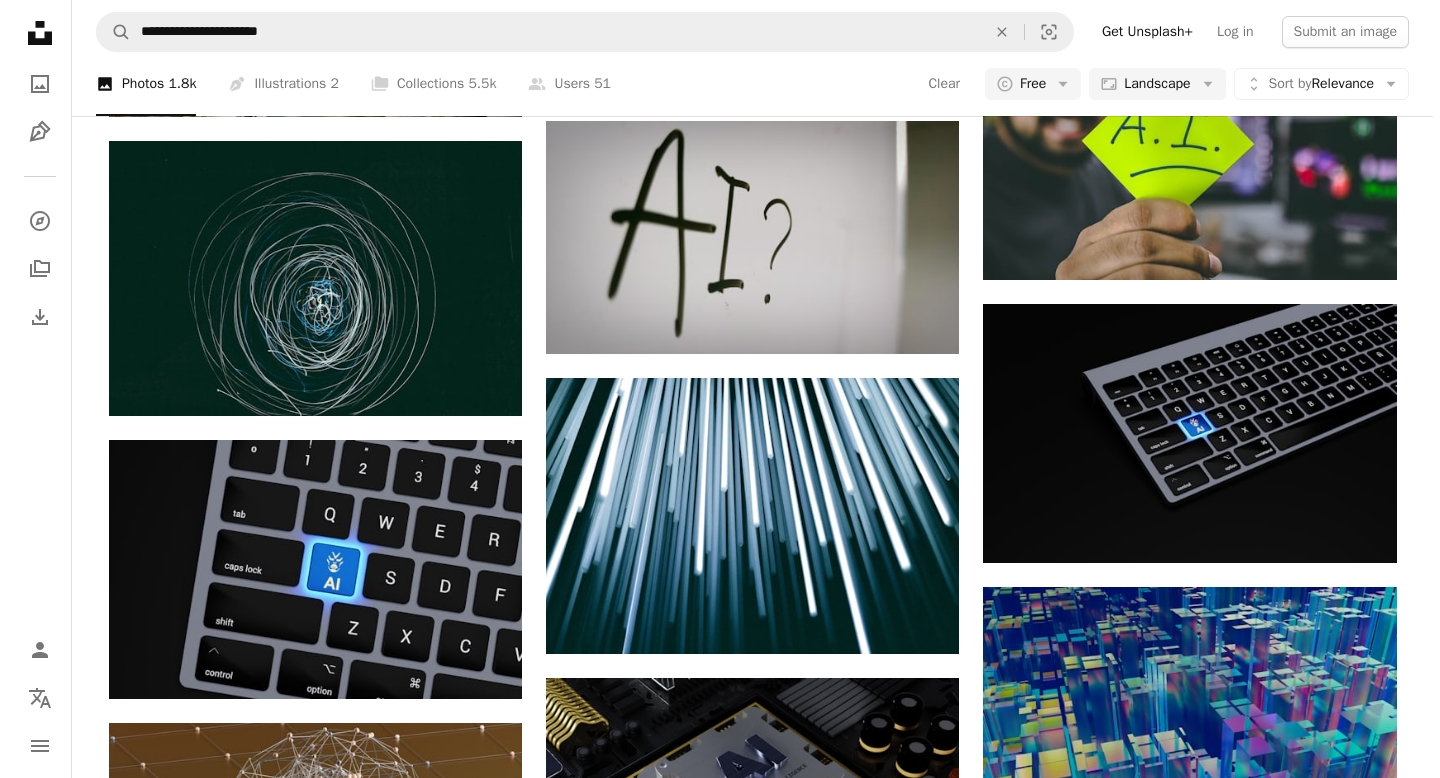 scroll, scrollTop: 0, scrollLeft: 0, axis: both 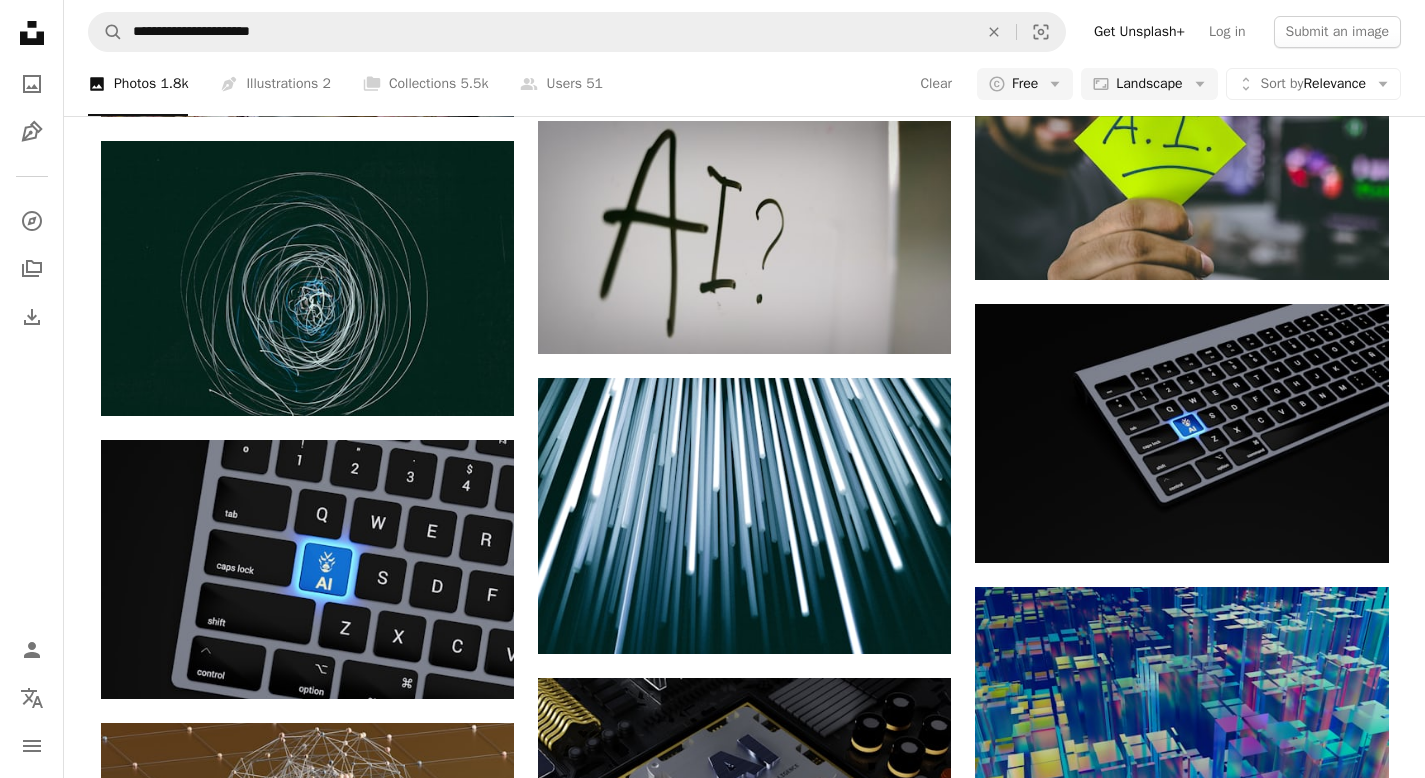 click at bounding box center [307, -1194] 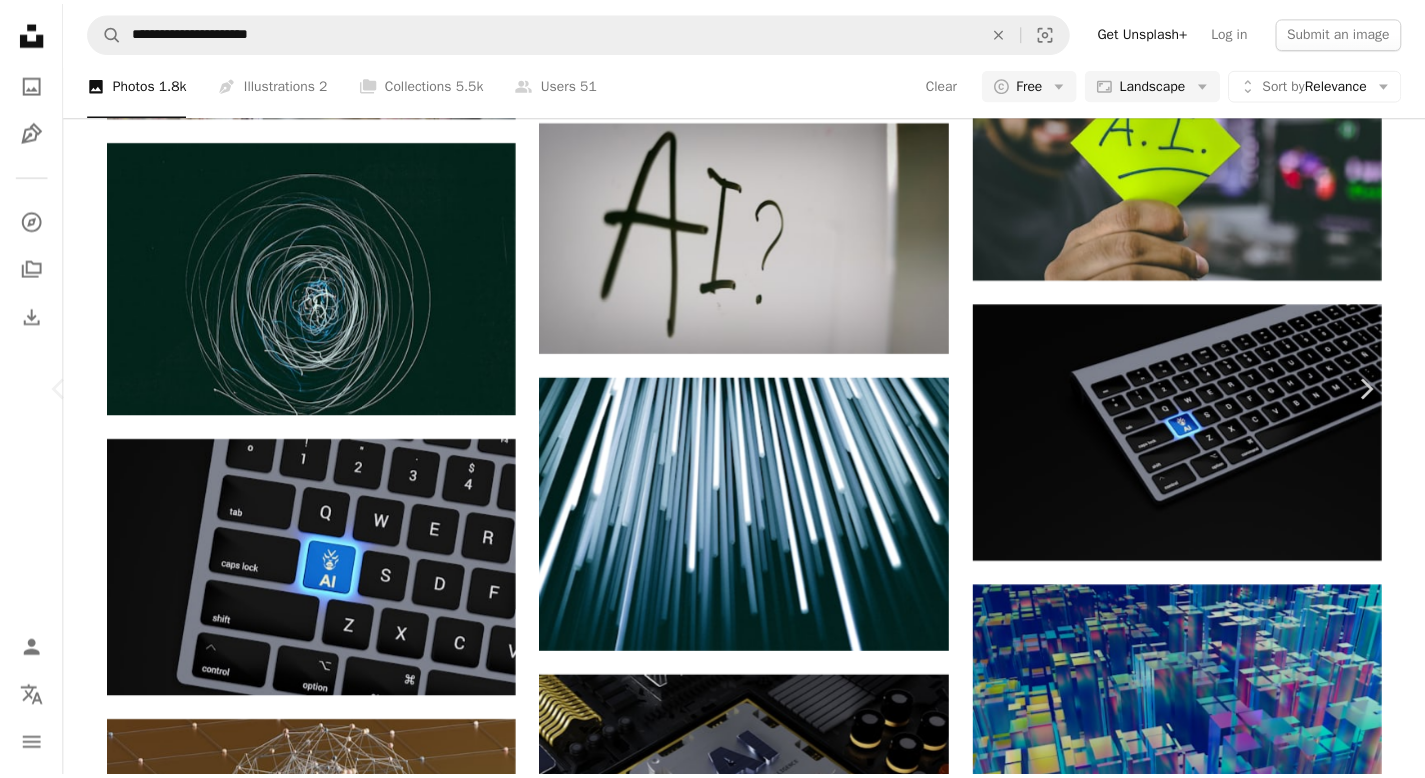 scroll, scrollTop: 220, scrollLeft: 0, axis: vertical 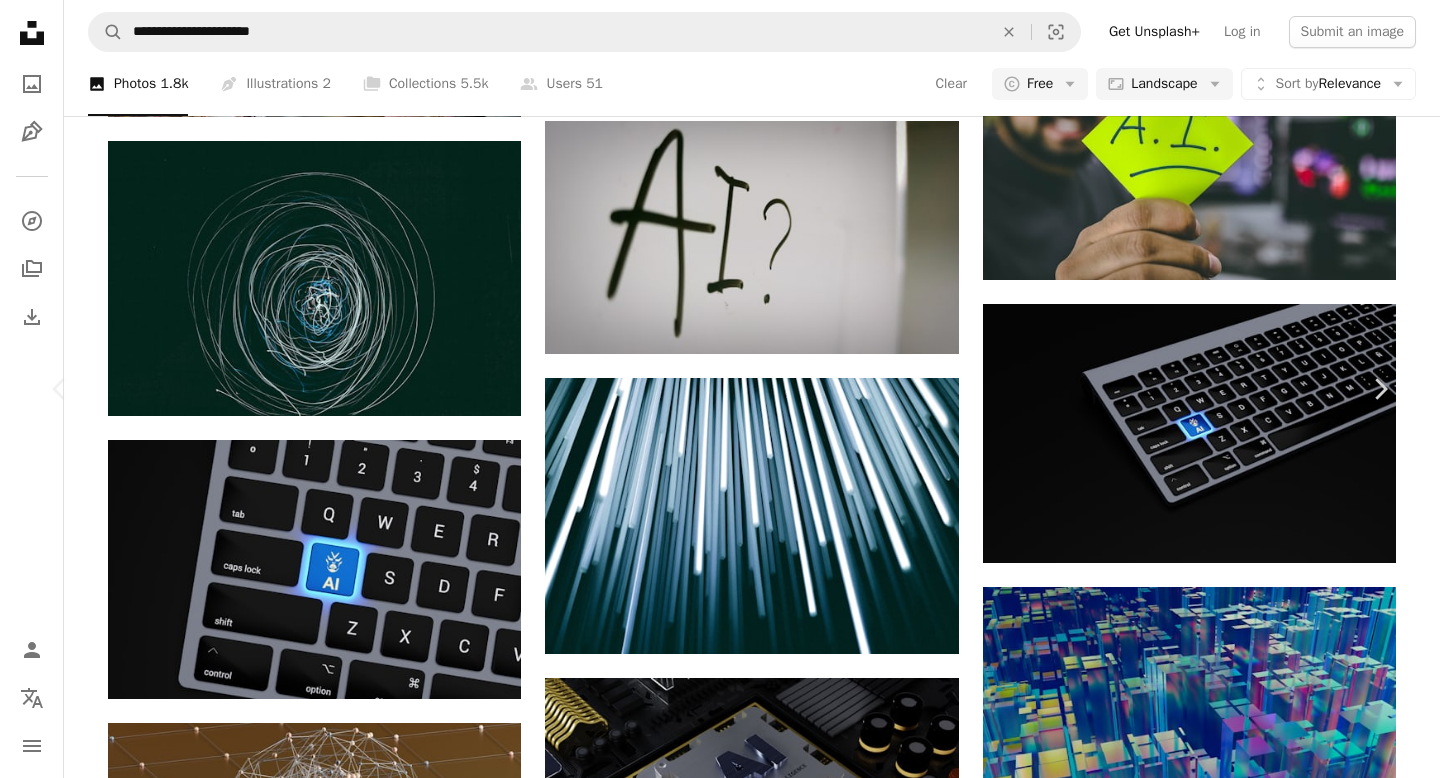 click on "[FIRST] [LAST] Available for hire A checkmark inside of a circle A heart A plus sign Download free Chevron down Zoom in Views 6,920,208 Downloads 110,417 Featured in 3D Renders A forward-right arrow Share Info icon Info More Actions 3D render of AI and GPU processors Calendar outlined Published on October 18, 2023 Safety Free to use under the Unsplash License background computer artificial intelligence communication electronics cloud computing cpu hardware board chip circuit board circuit analog artificial 3d rendering assembly capacitor building grey computer hardware Free images Browse premium related images on iStock | Save 20% with code UNSPLASH20 View more on iStock ↗ Related images A heart A plus sign [FIRST] [LAST] Available for hire A checkmark inside of a circle Arrow pointing down A heart A plus sign [FIRST] [LAST] Available for hire A checkmark inside of a circle Arrow pointing down Plus sign for Unsplash+ A heart A plus sign Getty Images For Unsplash+ For" at bounding box center (720, 3641) 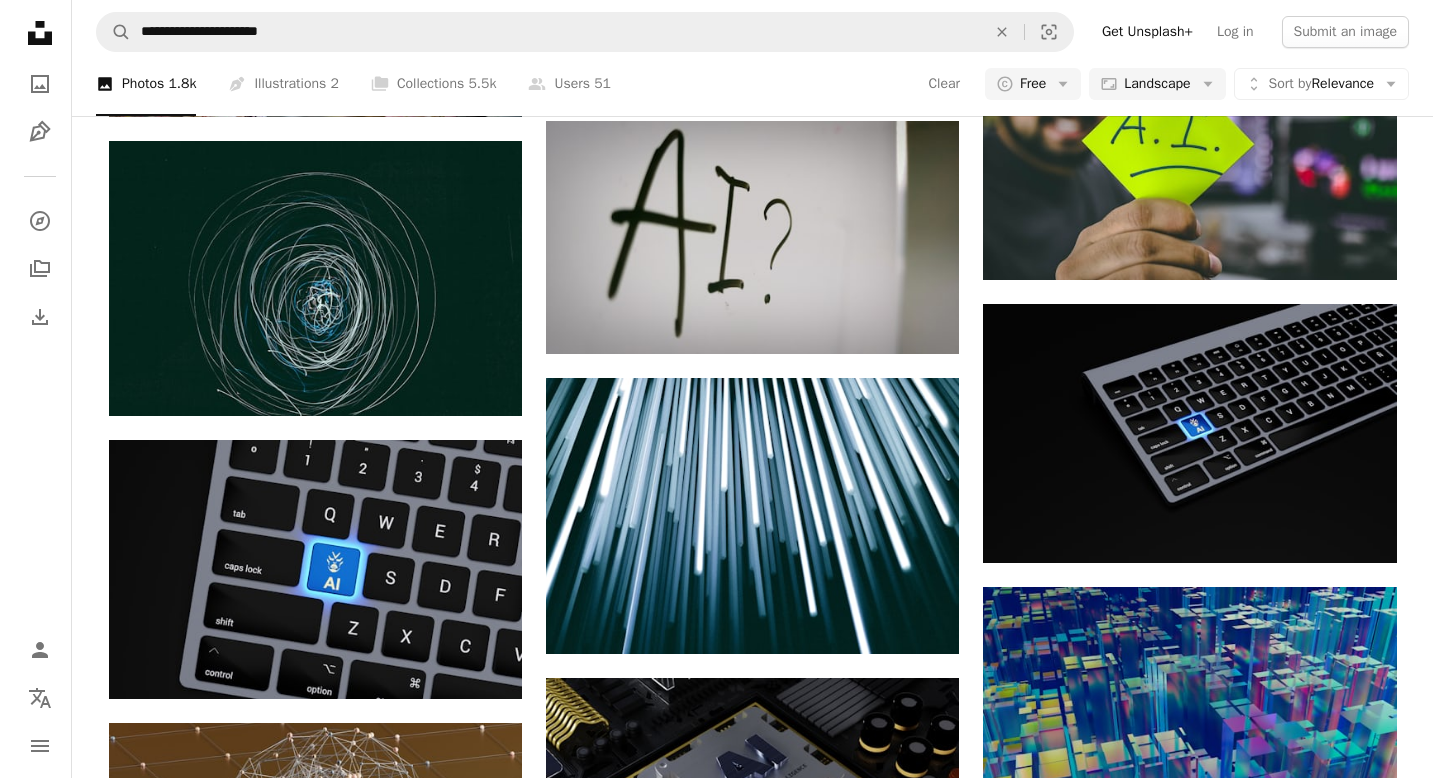 scroll, scrollTop: 3692, scrollLeft: 0, axis: vertical 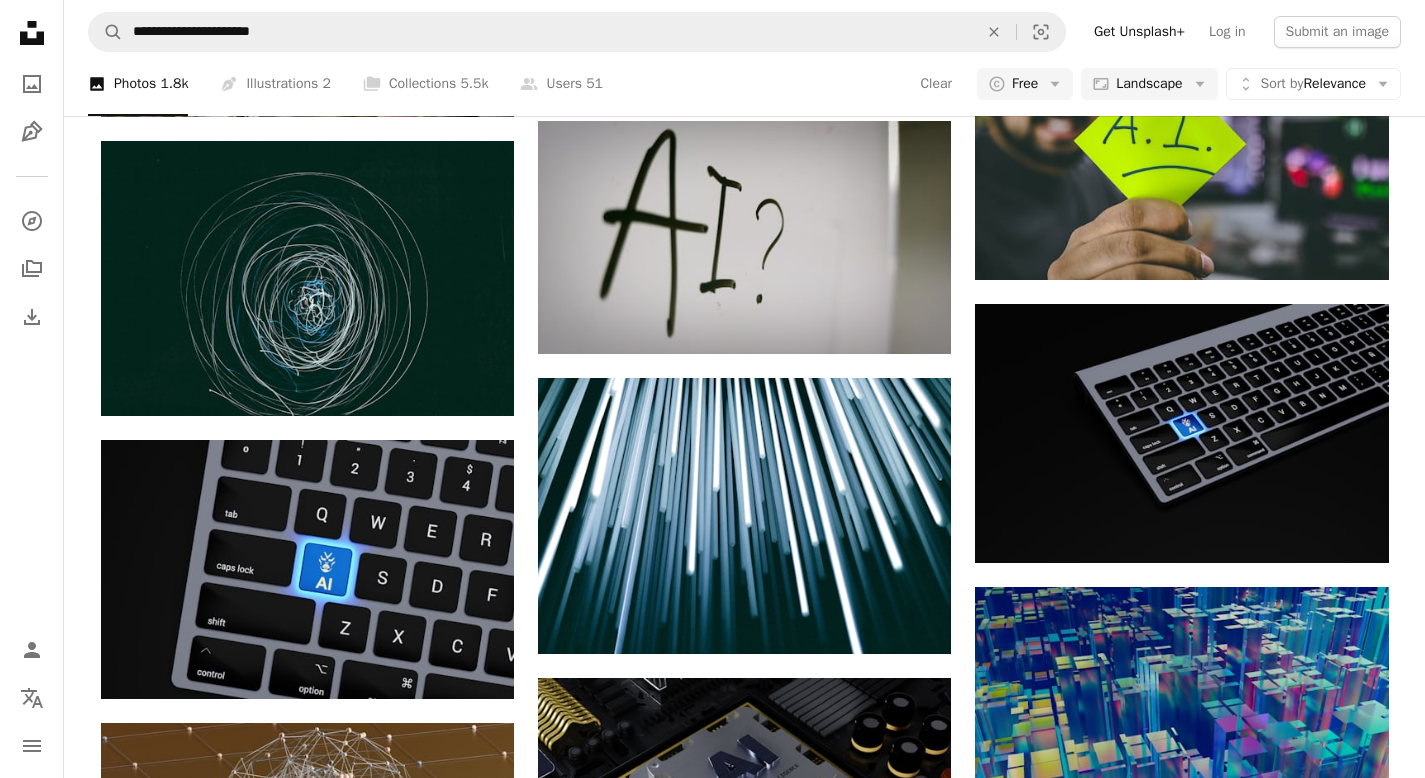click at bounding box center (1181, 2246) 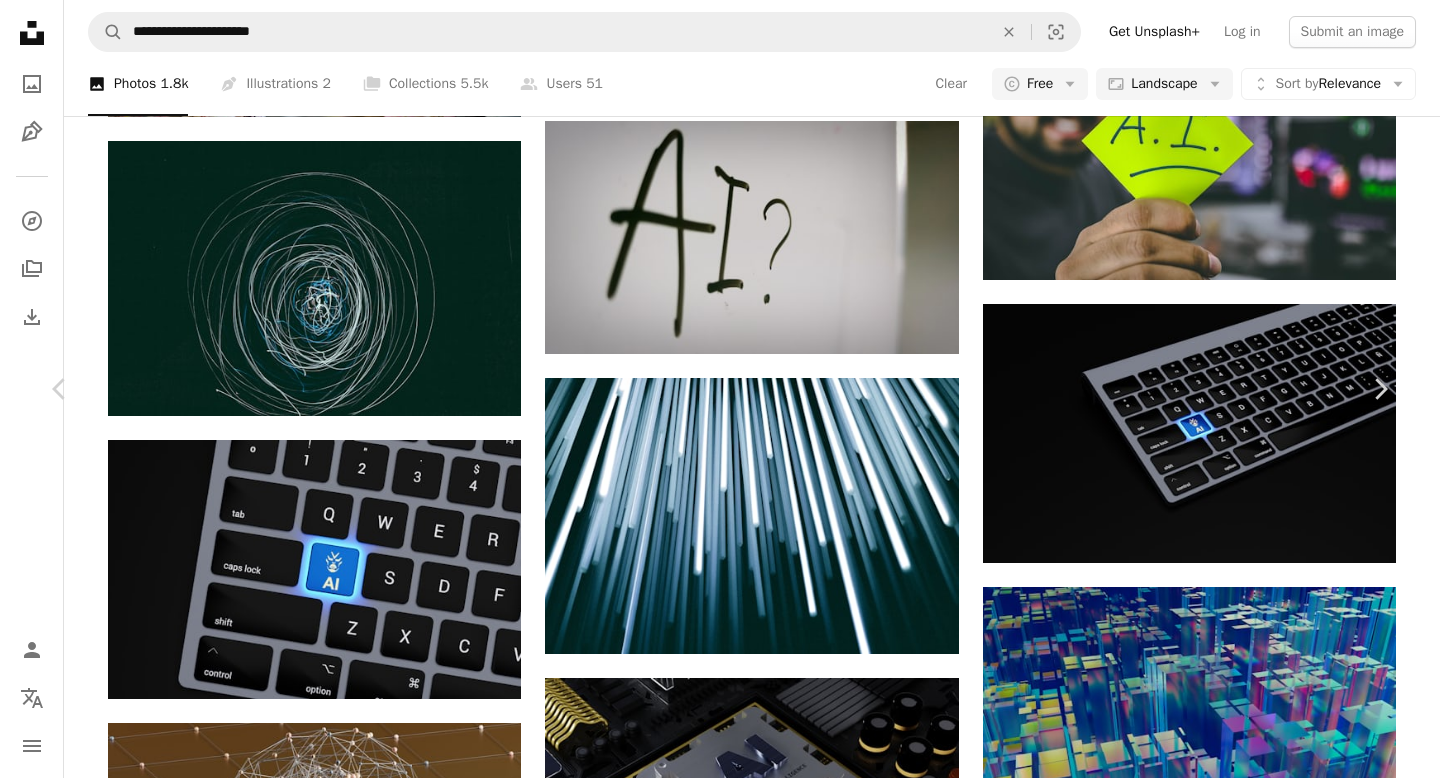 scroll, scrollTop: 1708, scrollLeft: 0, axis: vertical 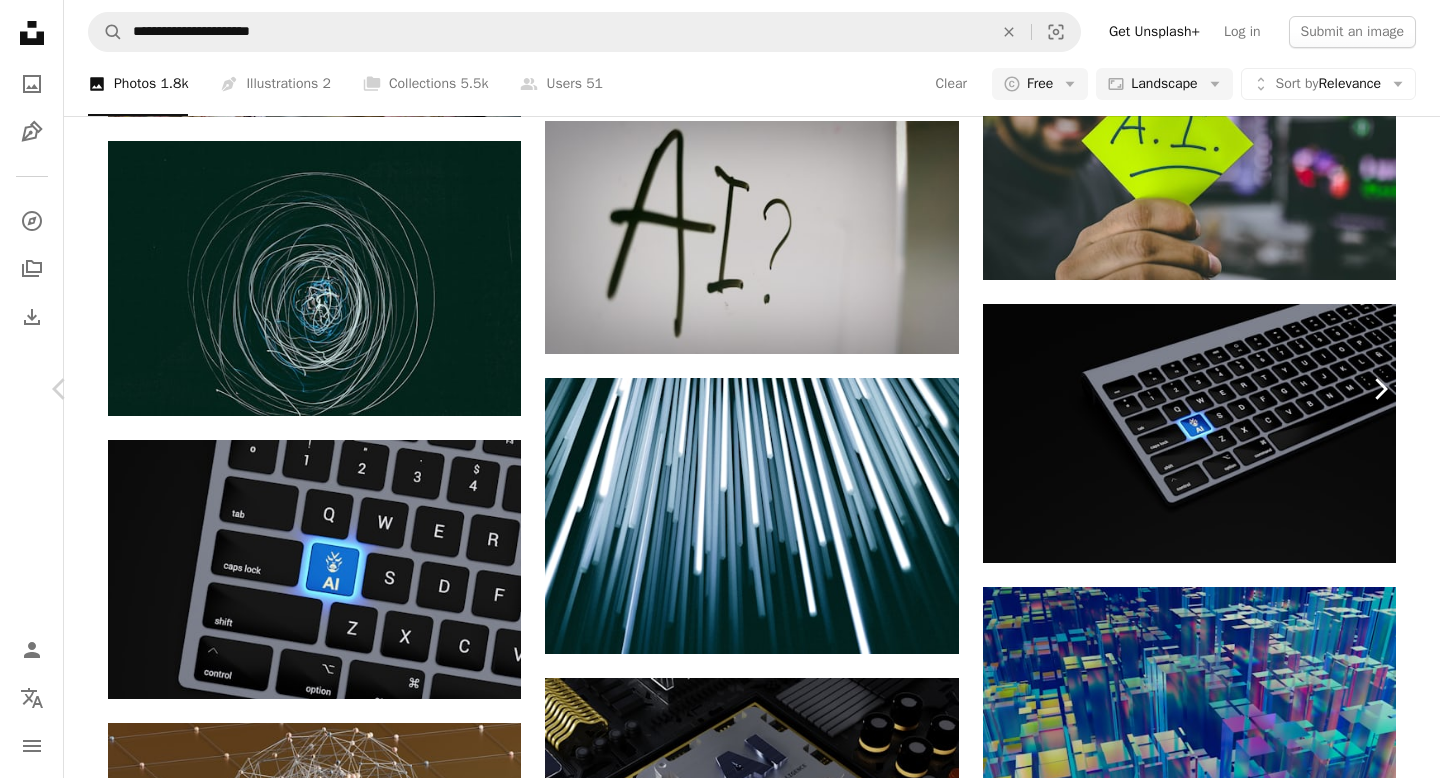 click on "Chevron right" at bounding box center (1380, 389) 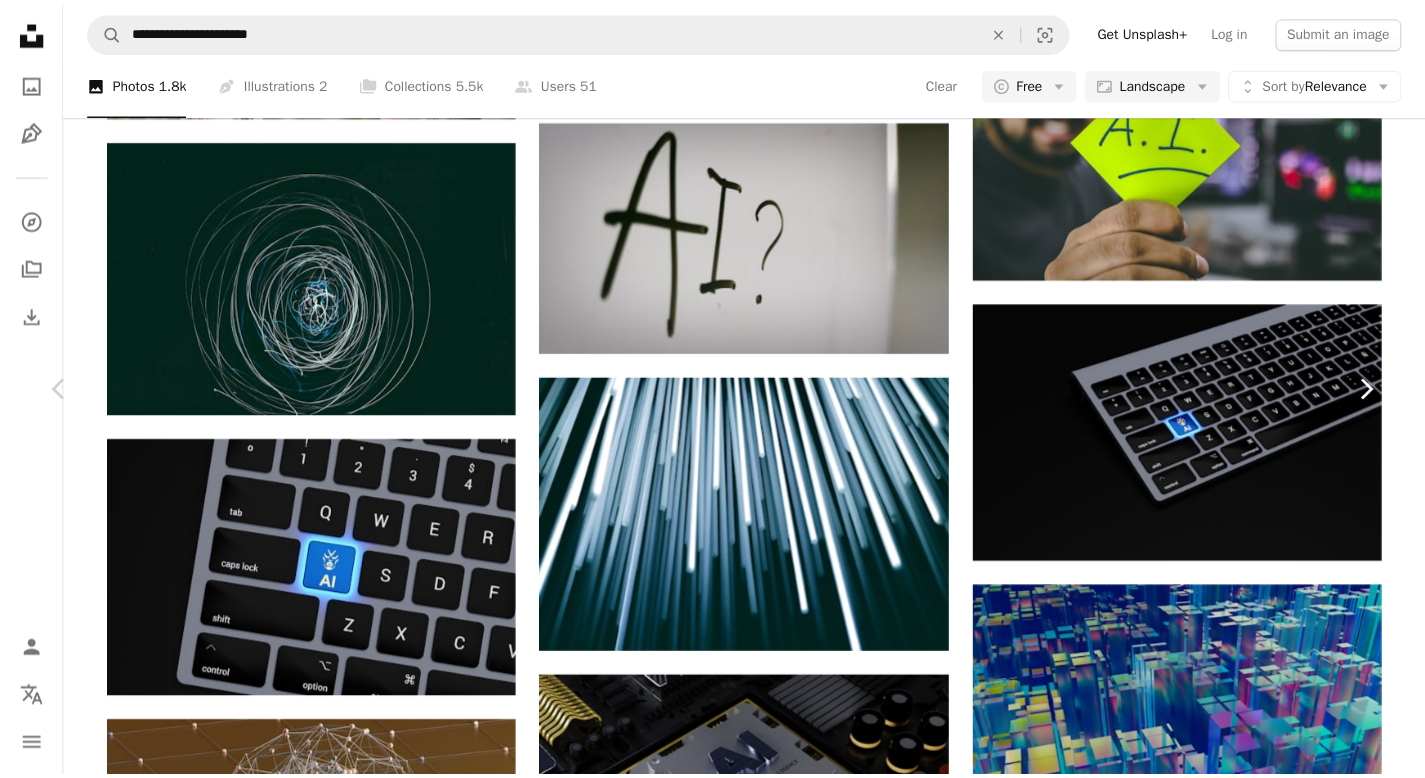 scroll, scrollTop: 0, scrollLeft: 0, axis: both 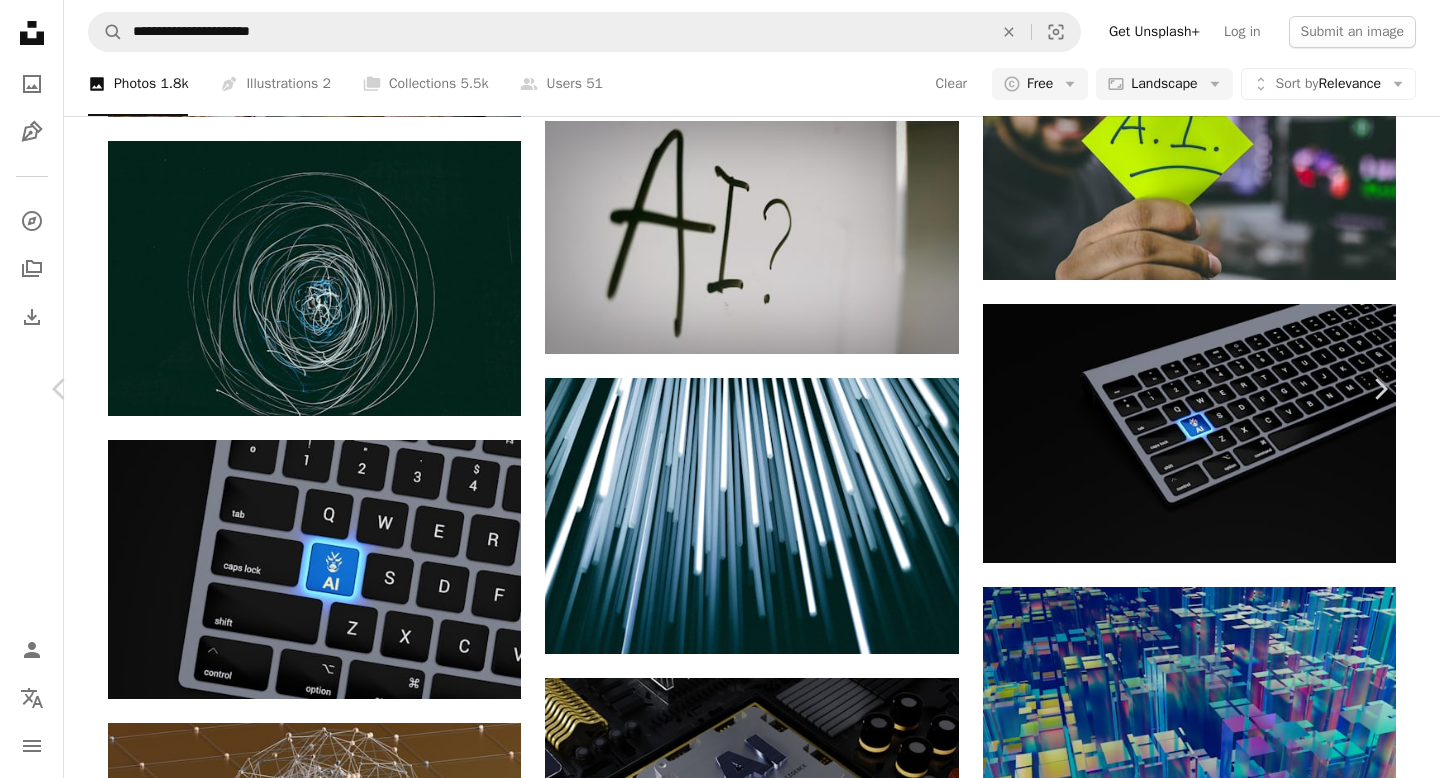 click on "An X shape" at bounding box center (20, 20) 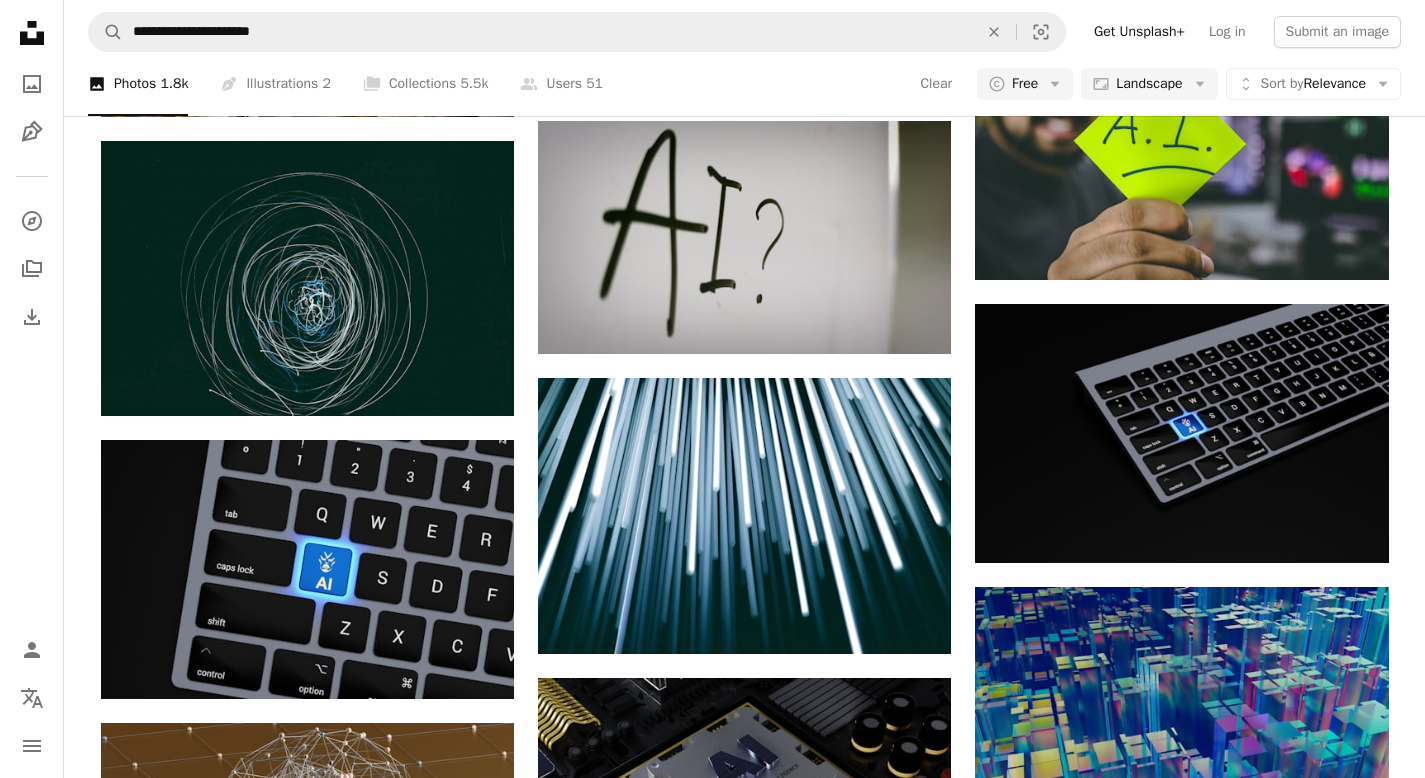 scroll, scrollTop: 0, scrollLeft: 0, axis: both 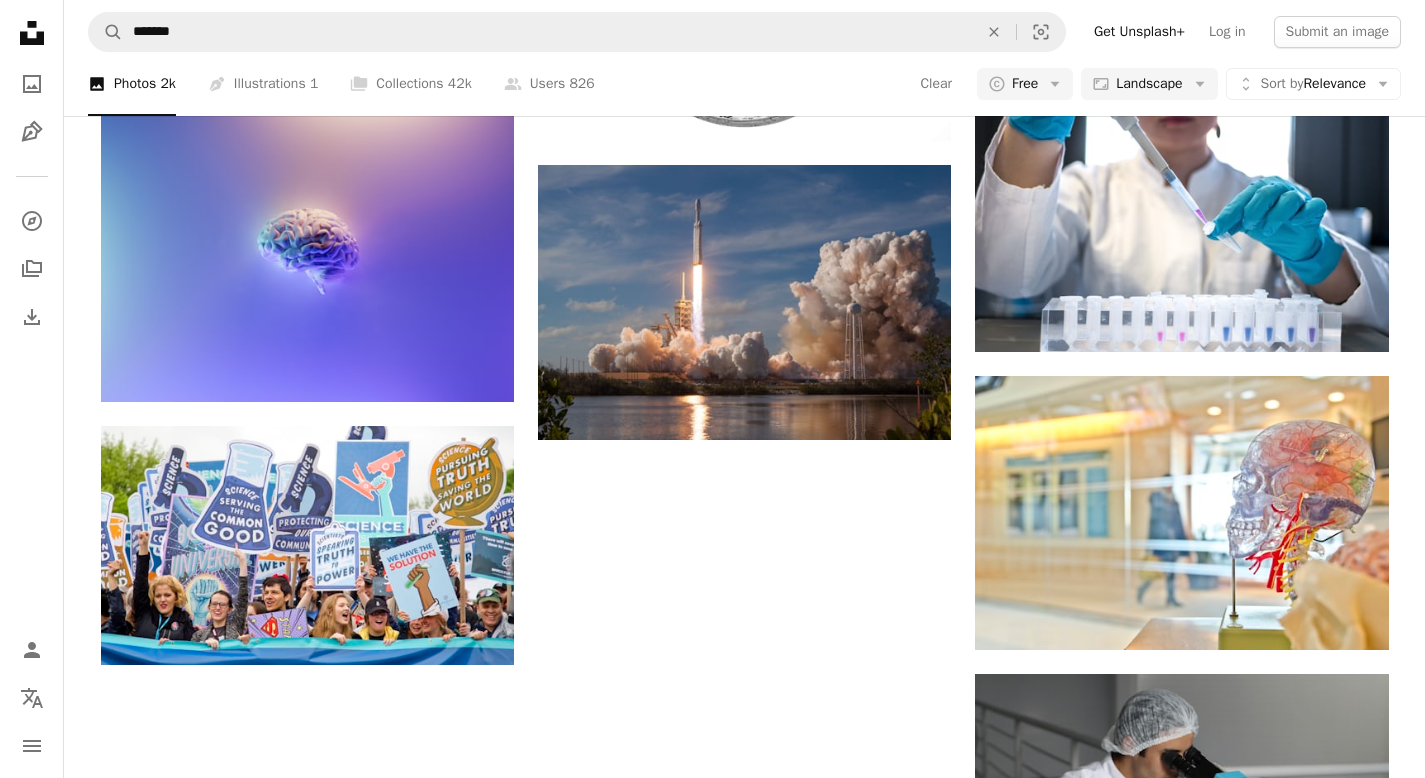 click on "technology" at bounding box center [173, -1419] 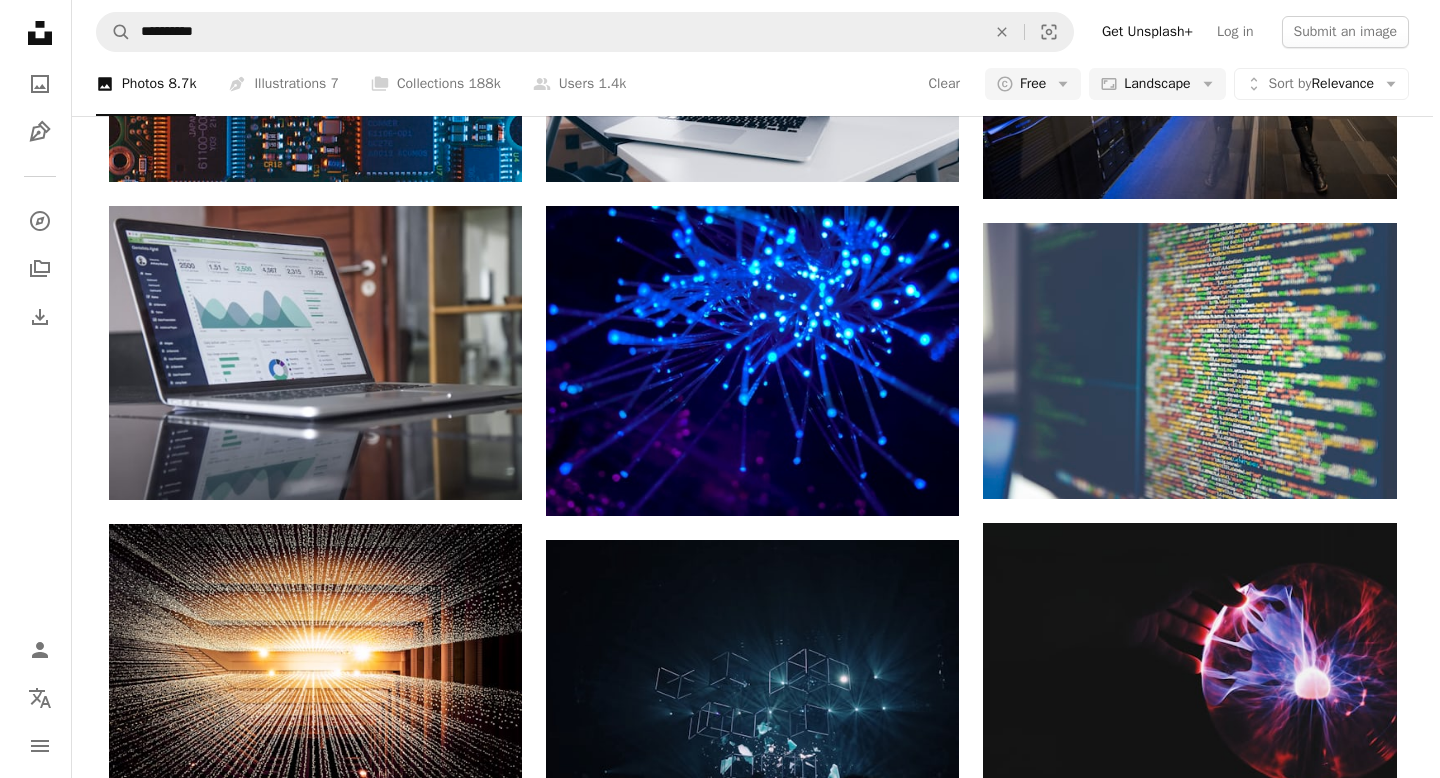 scroll, scrollTop: 327, scrollLeft: 0, axis: vertical 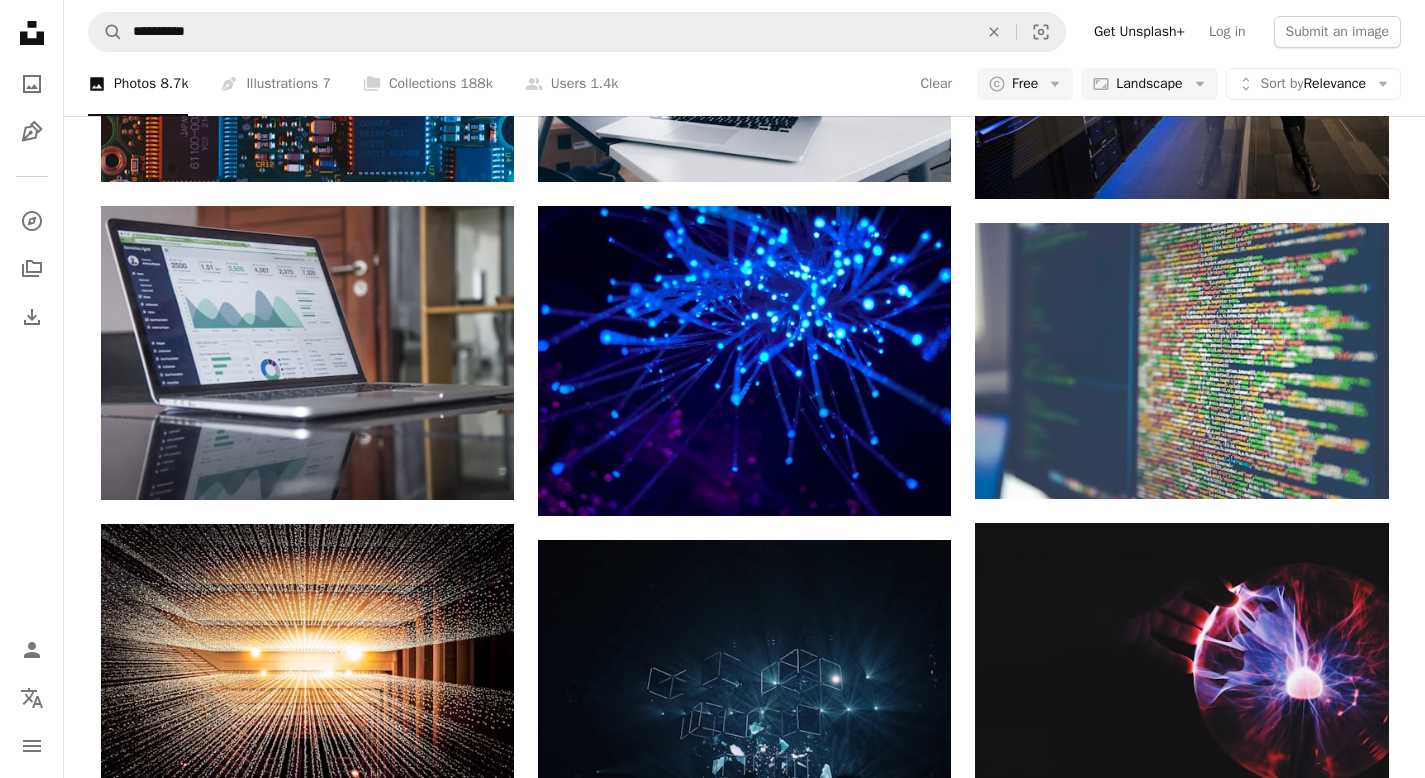 click at bounding box center (307, -1154) 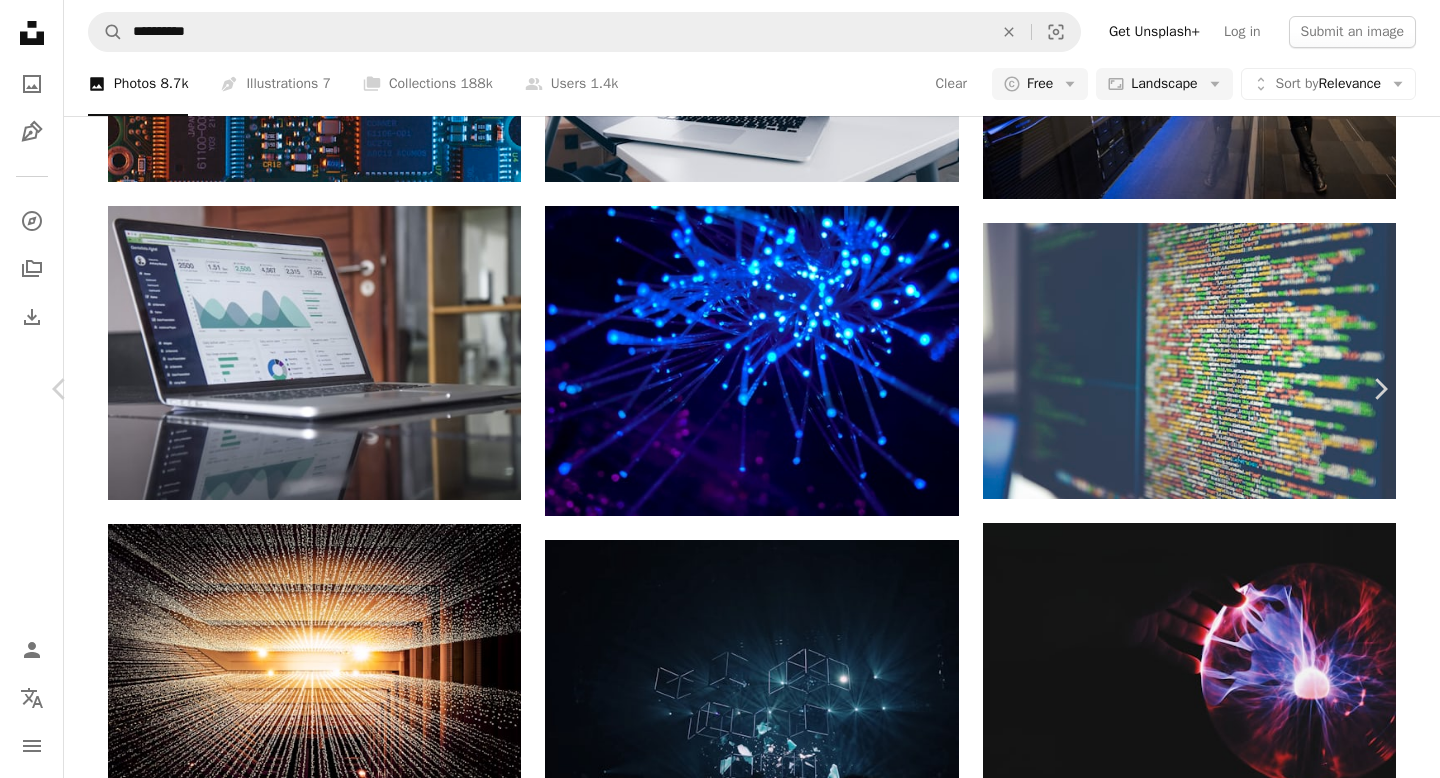 scroll, scrollTop: 0, scrollLeft: 0, axis: both 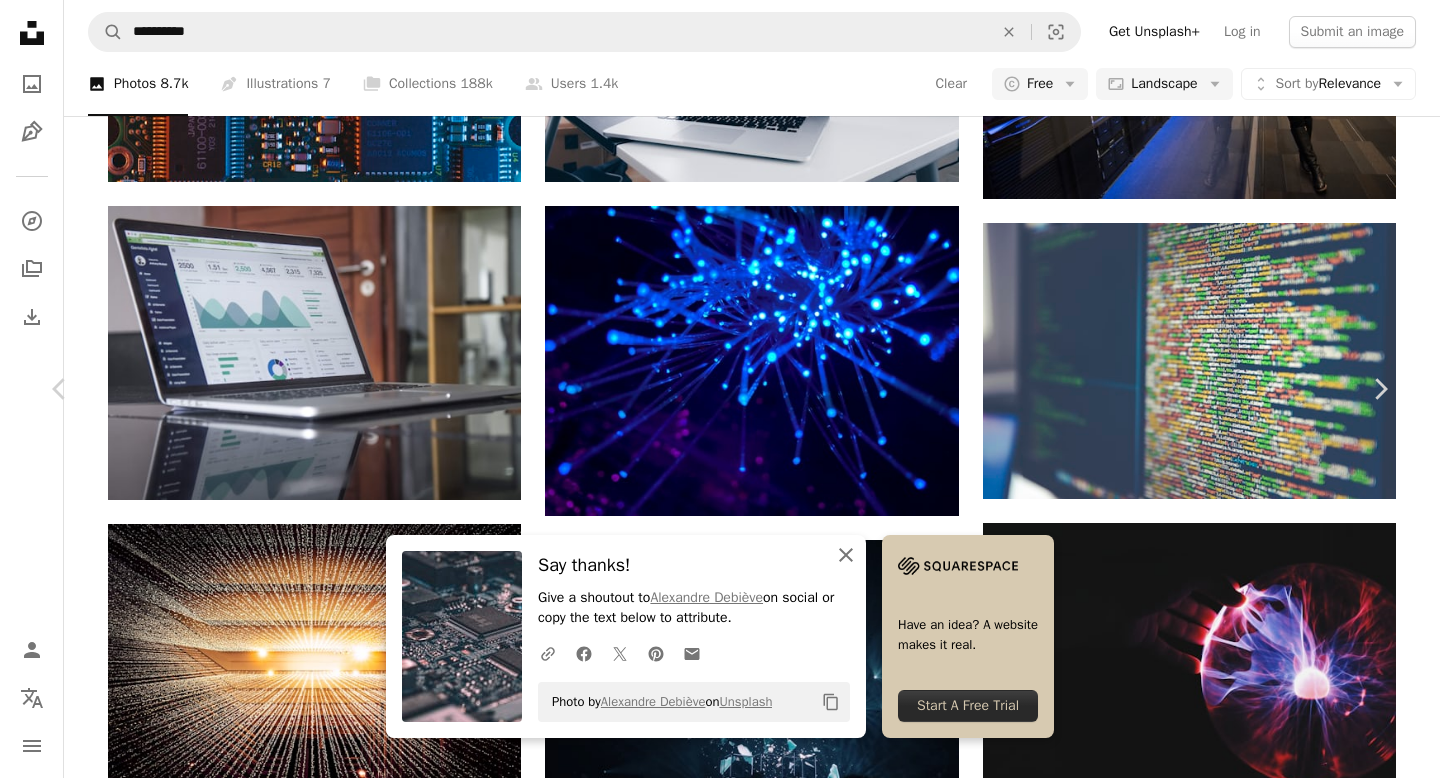 click on "An X shape" 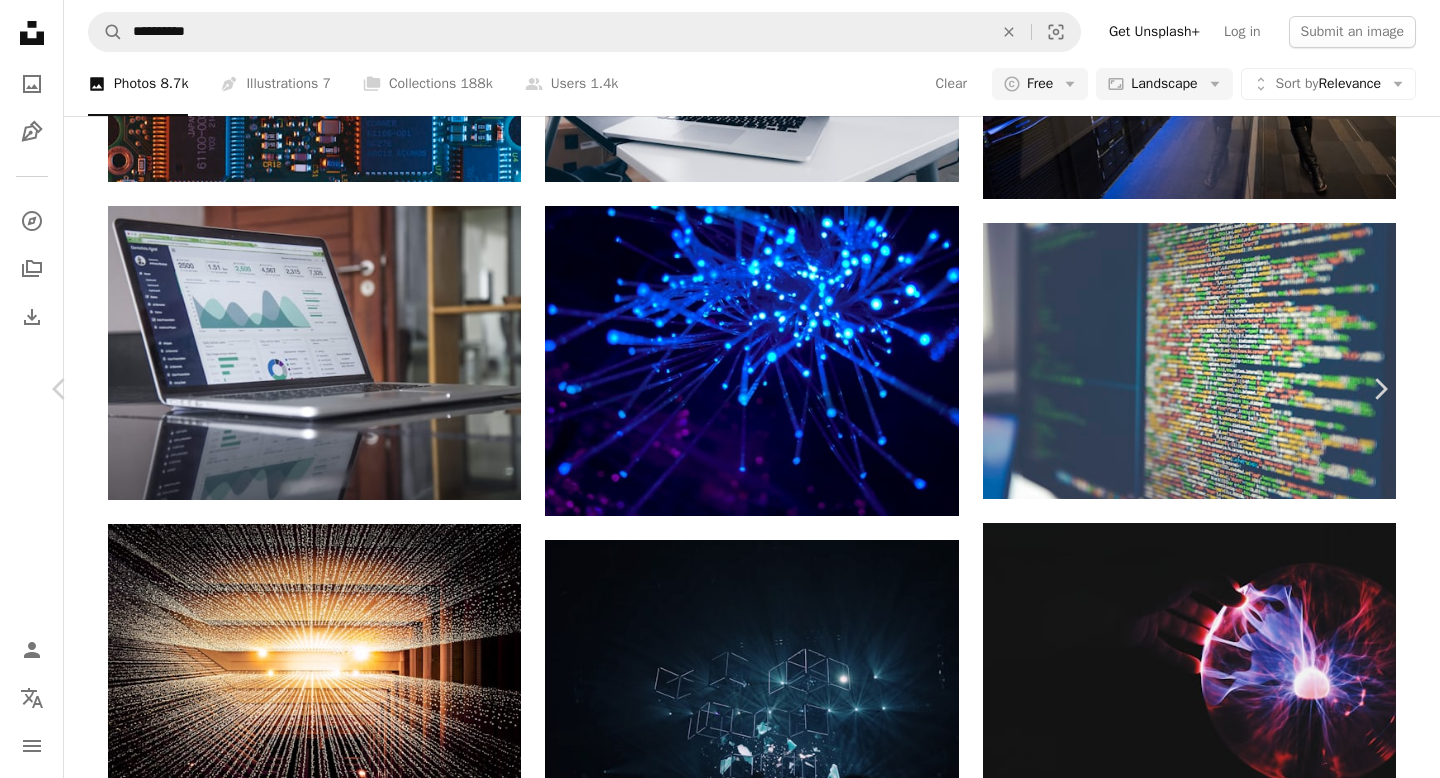 click on "Zoom in" at bounding box center (712, 2701) 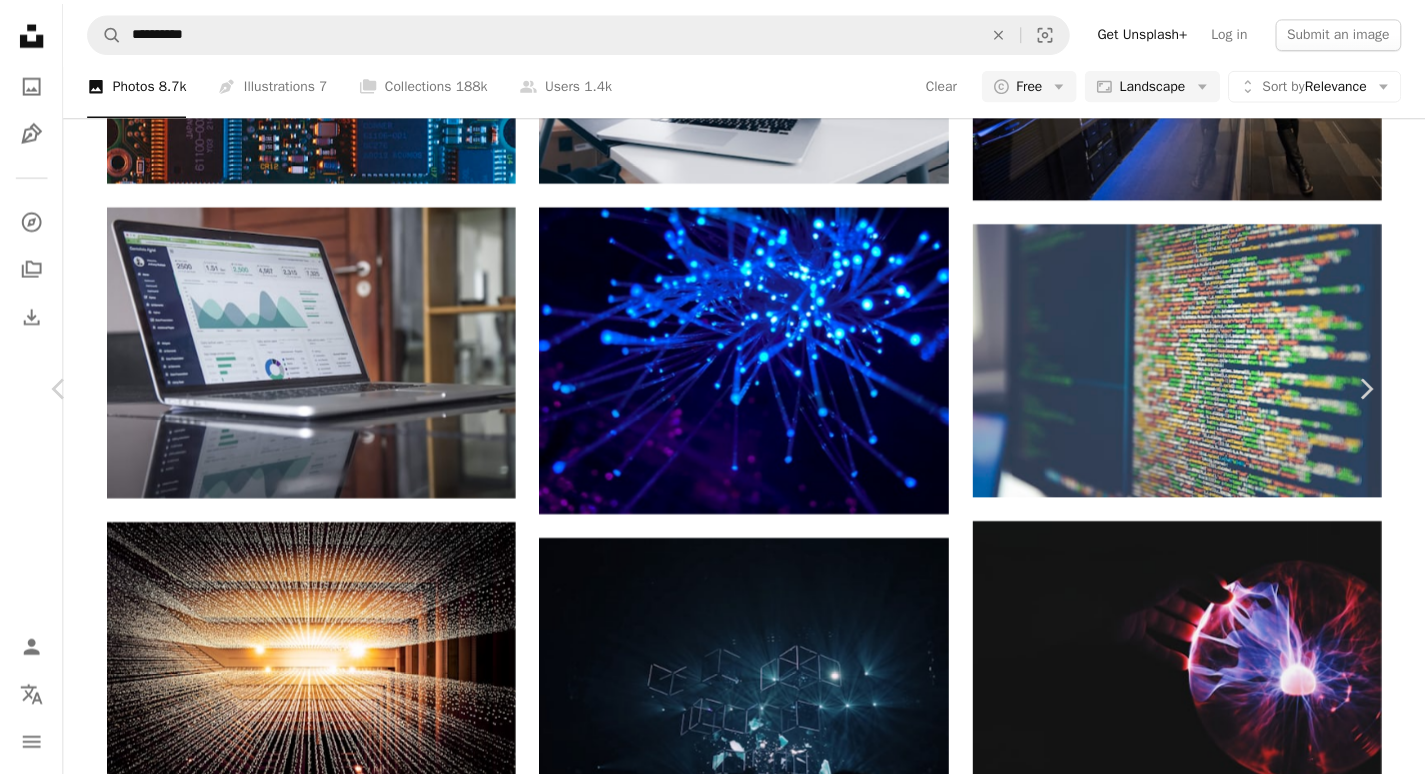 scroll, scrollTop: 0, scrollLeft: 0, axis: both 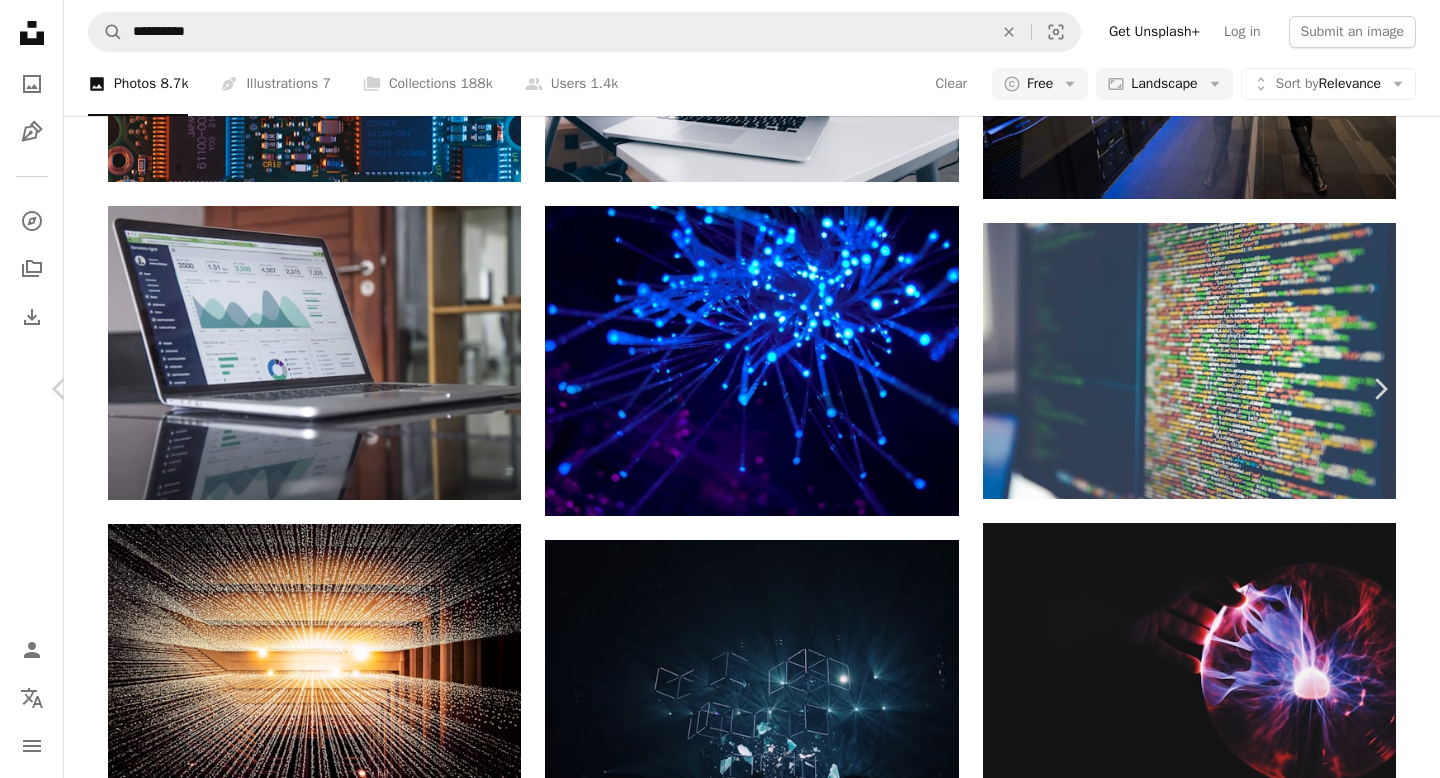 click on "An X shape" at bounding box center (20, 20) 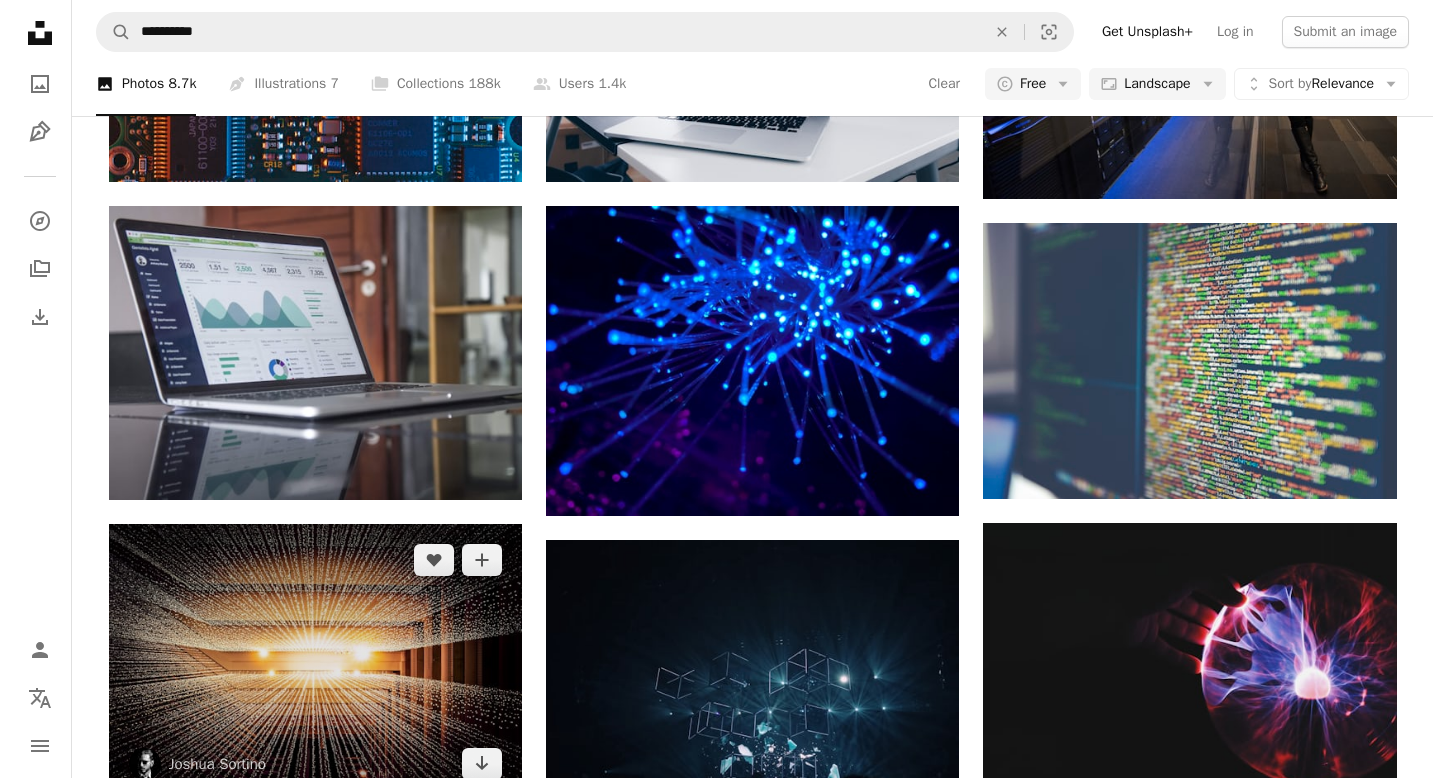 scroll, scrollTop: 2187, scrollLeft: 0, axis: vertical 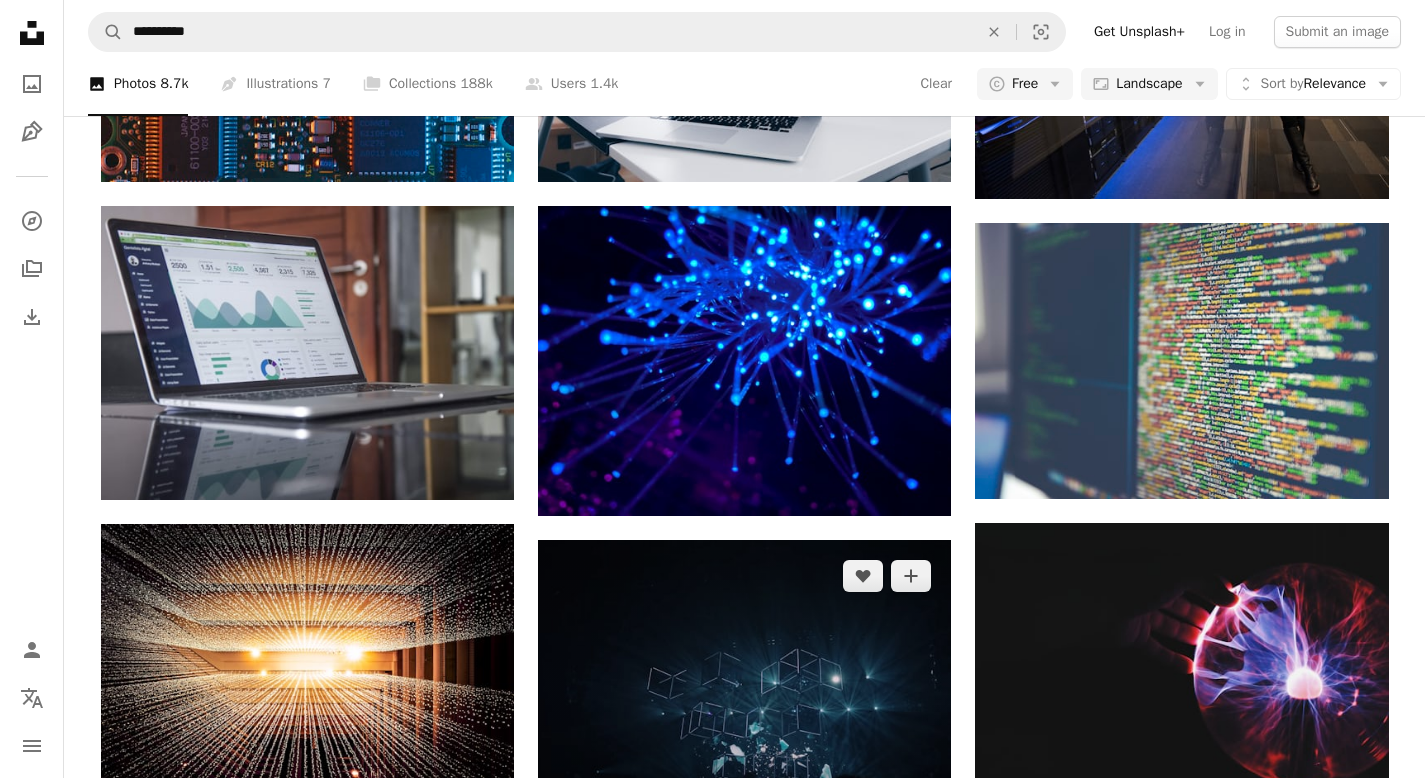 click at bounding box center (744, 695) 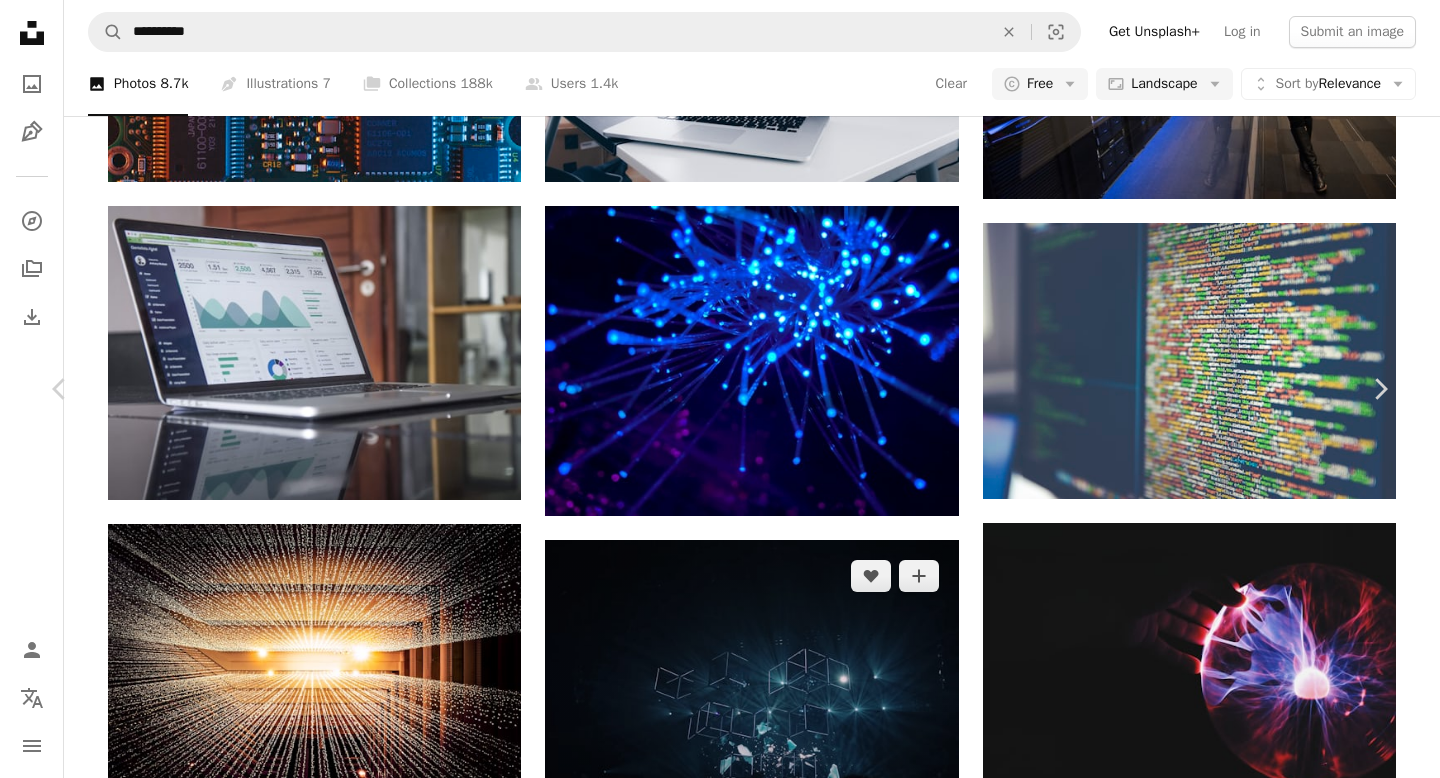 scroll, scrollTop: 122, scrollLeft: 0, axis: vertical 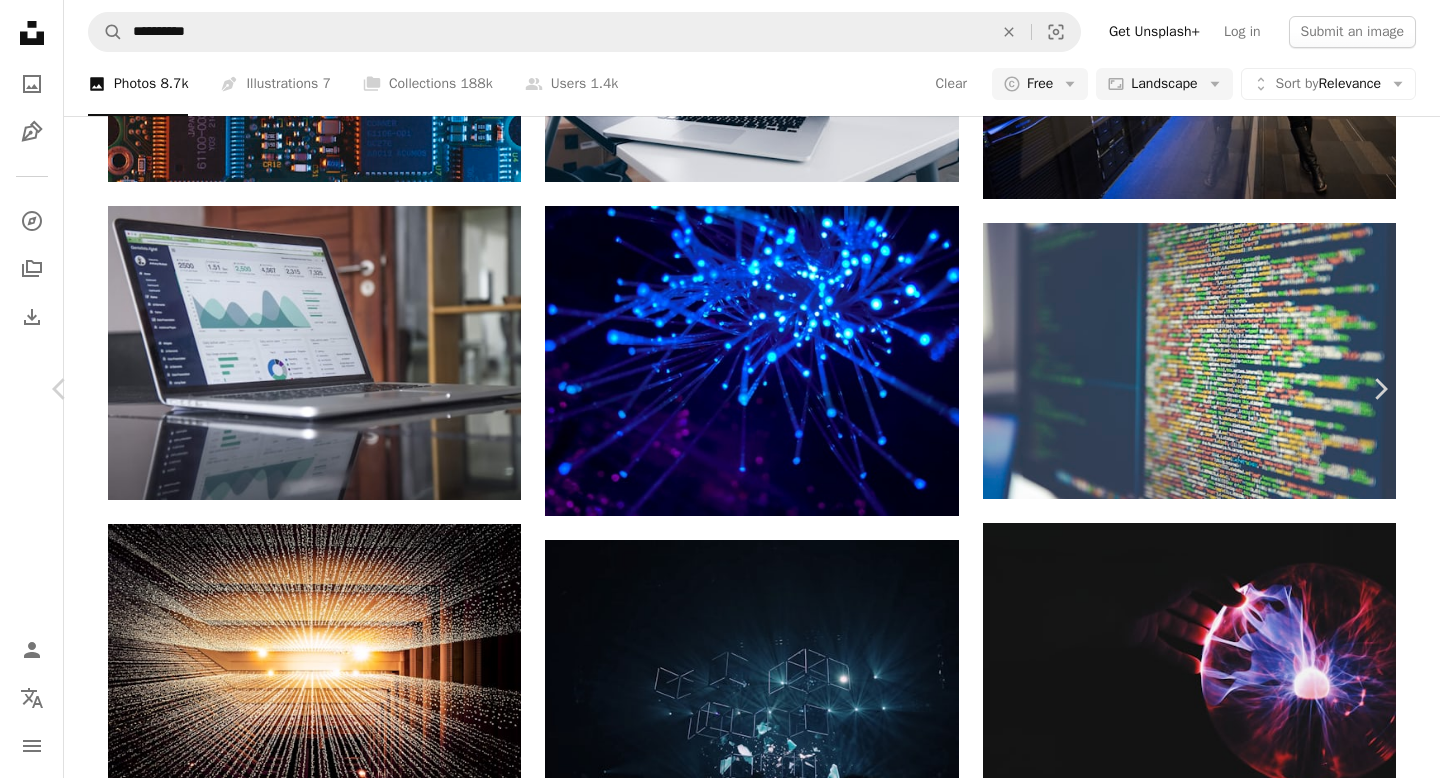 click on "Download free" at bounding box center [1191, 4396] 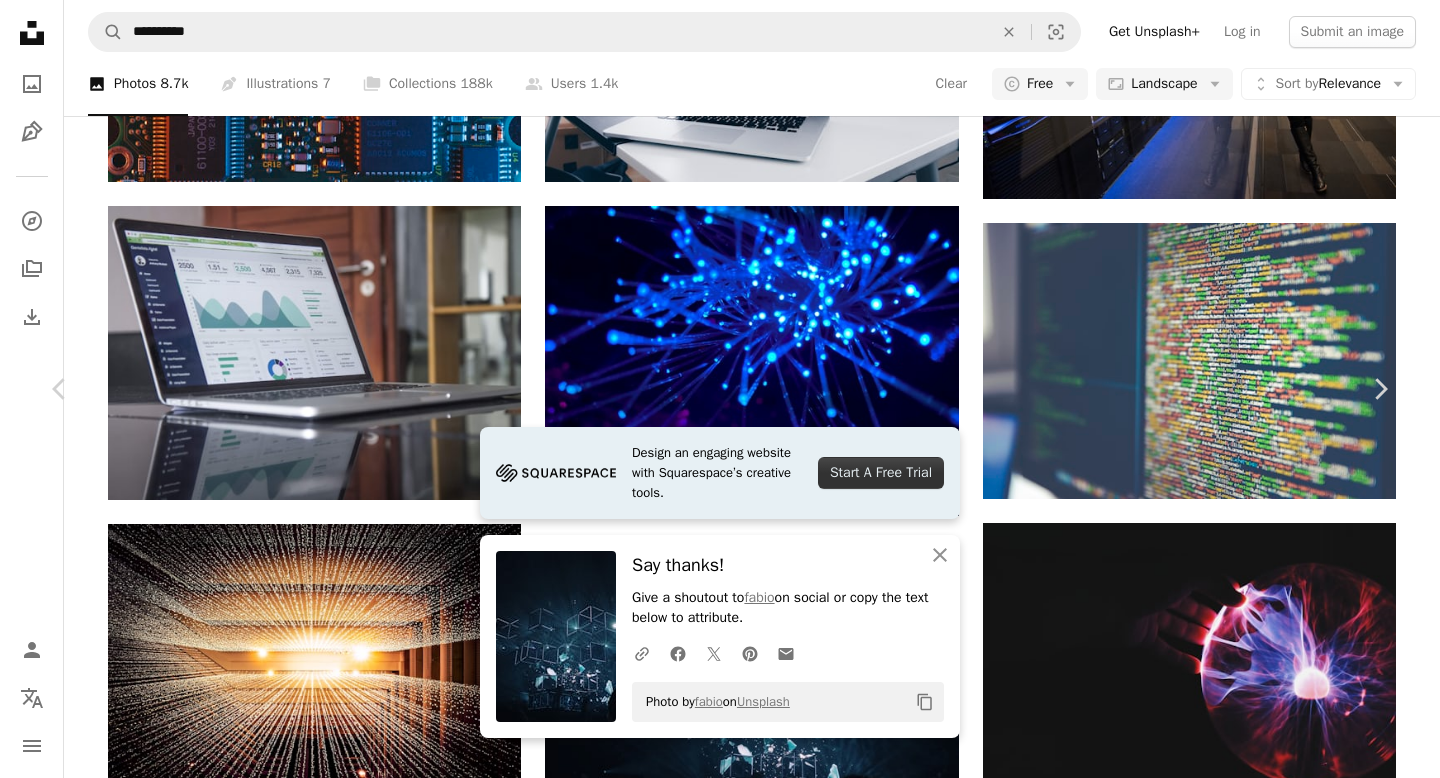 click on "An X shape" at bounding box center (20, 20) 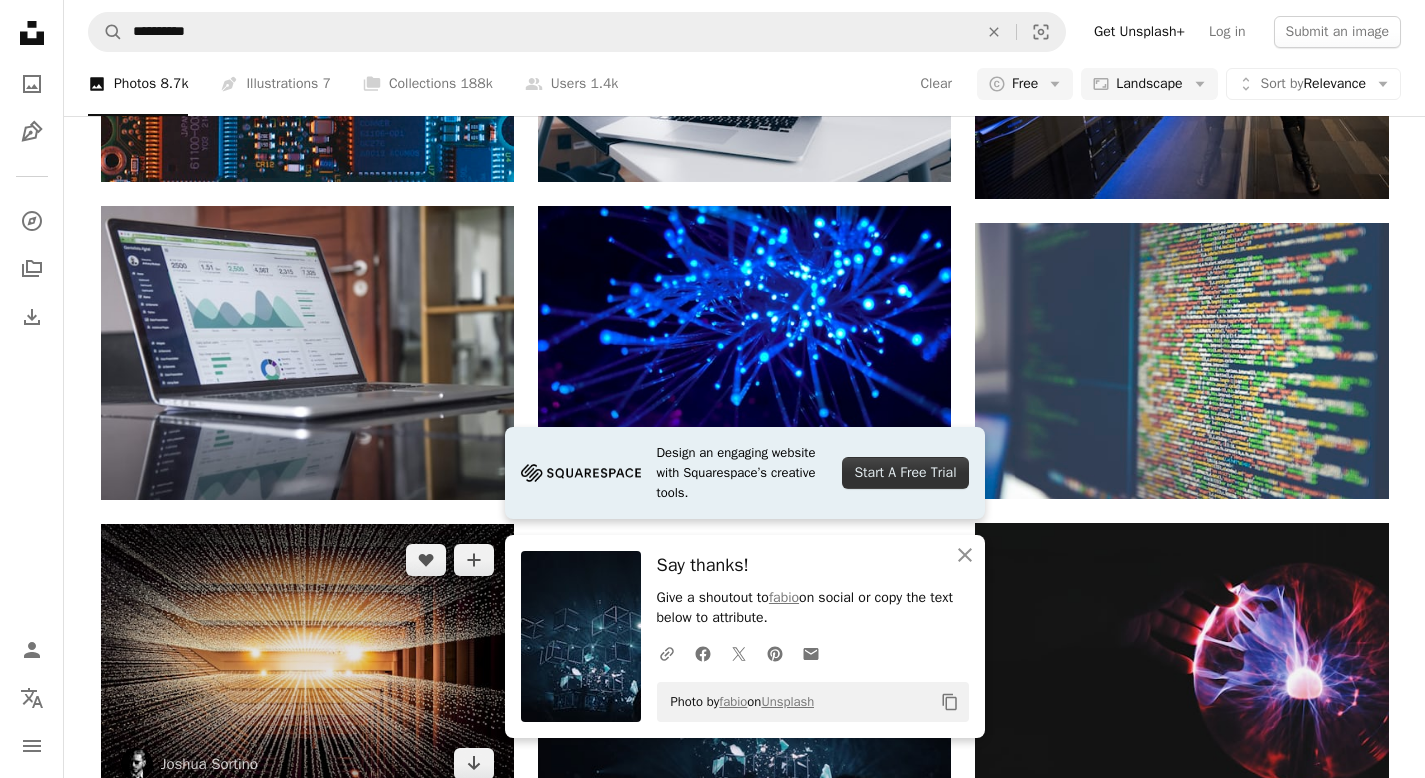 scroll, scrollTop: 3108, scrollLeft: 0, axis: vertical 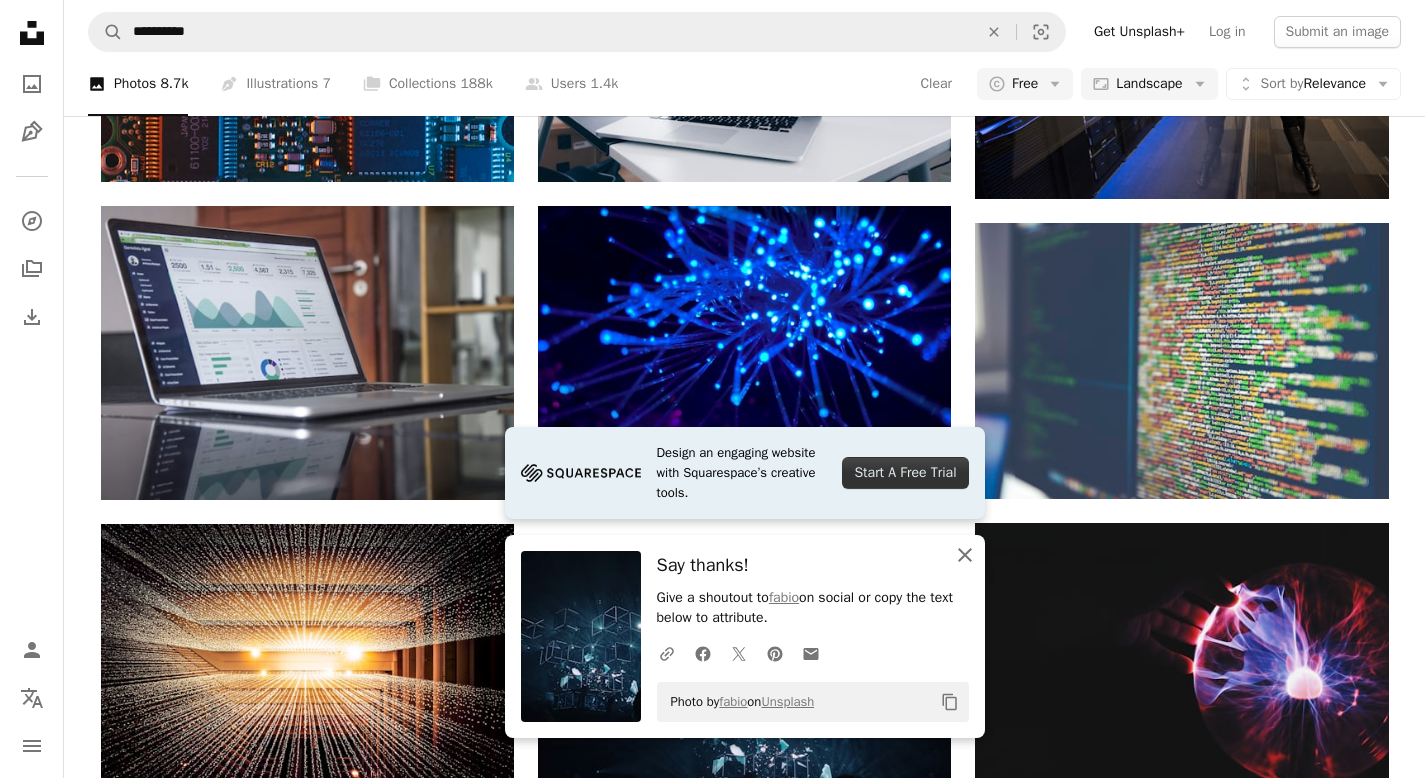 click on "An X shape" 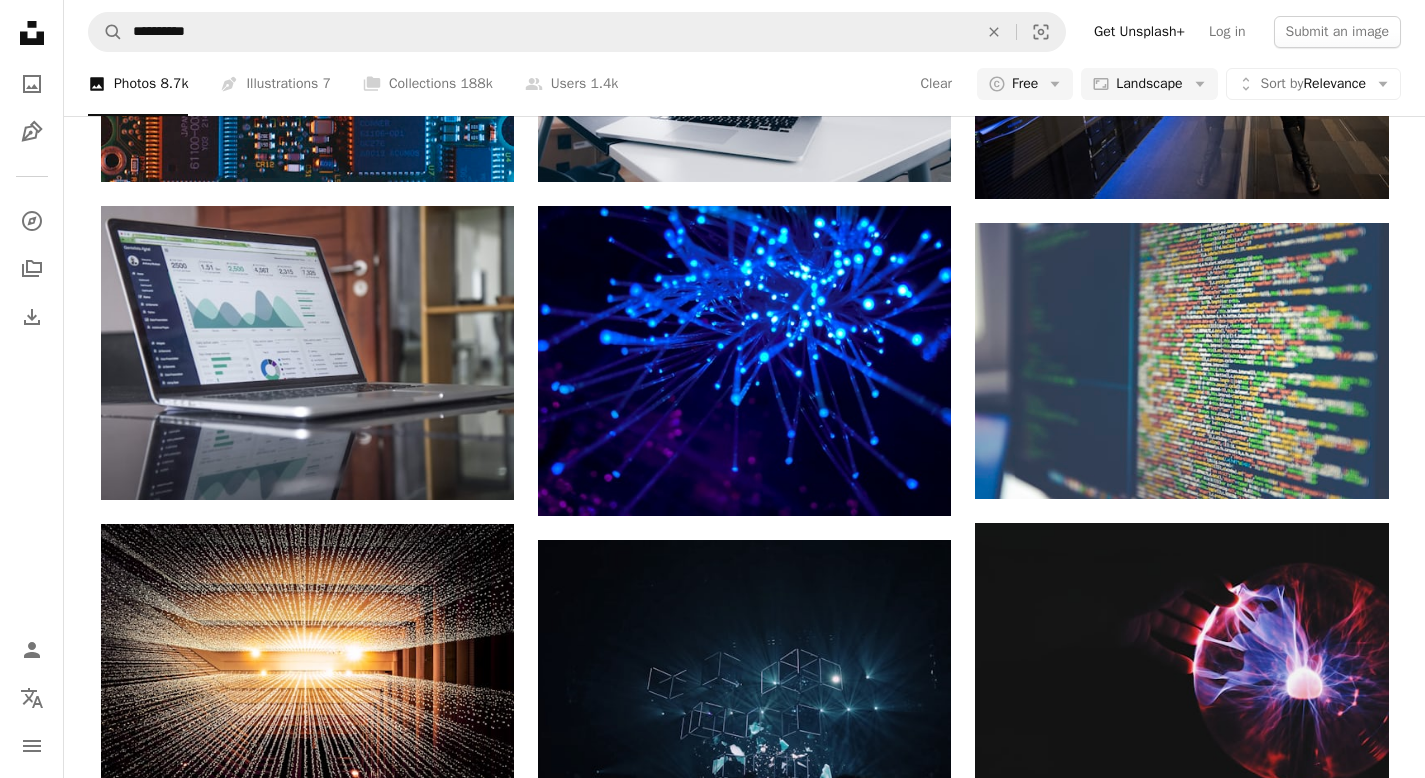 scroll, scrollTop: 0, scrollLeft: 0, axis: both 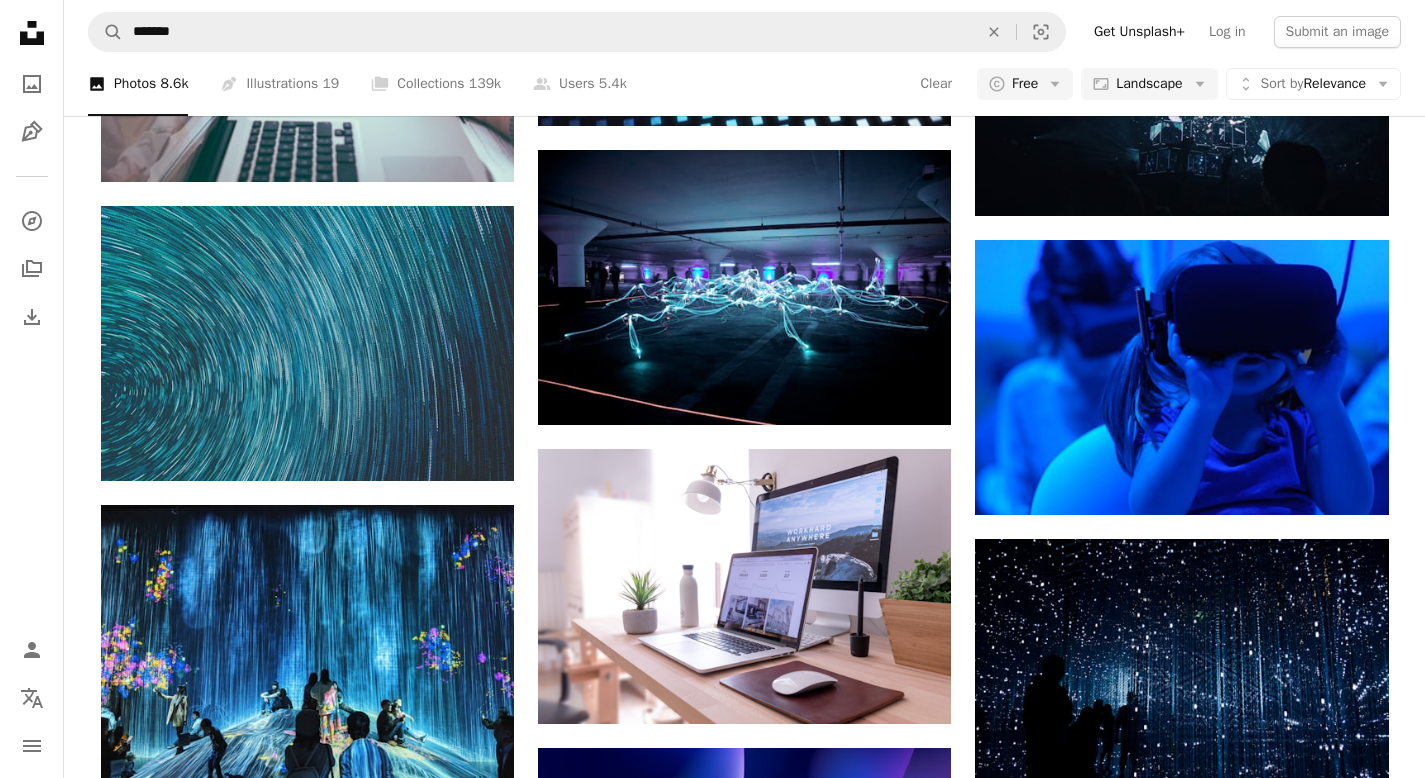 click on "data" at bounding box center [785, -1644] 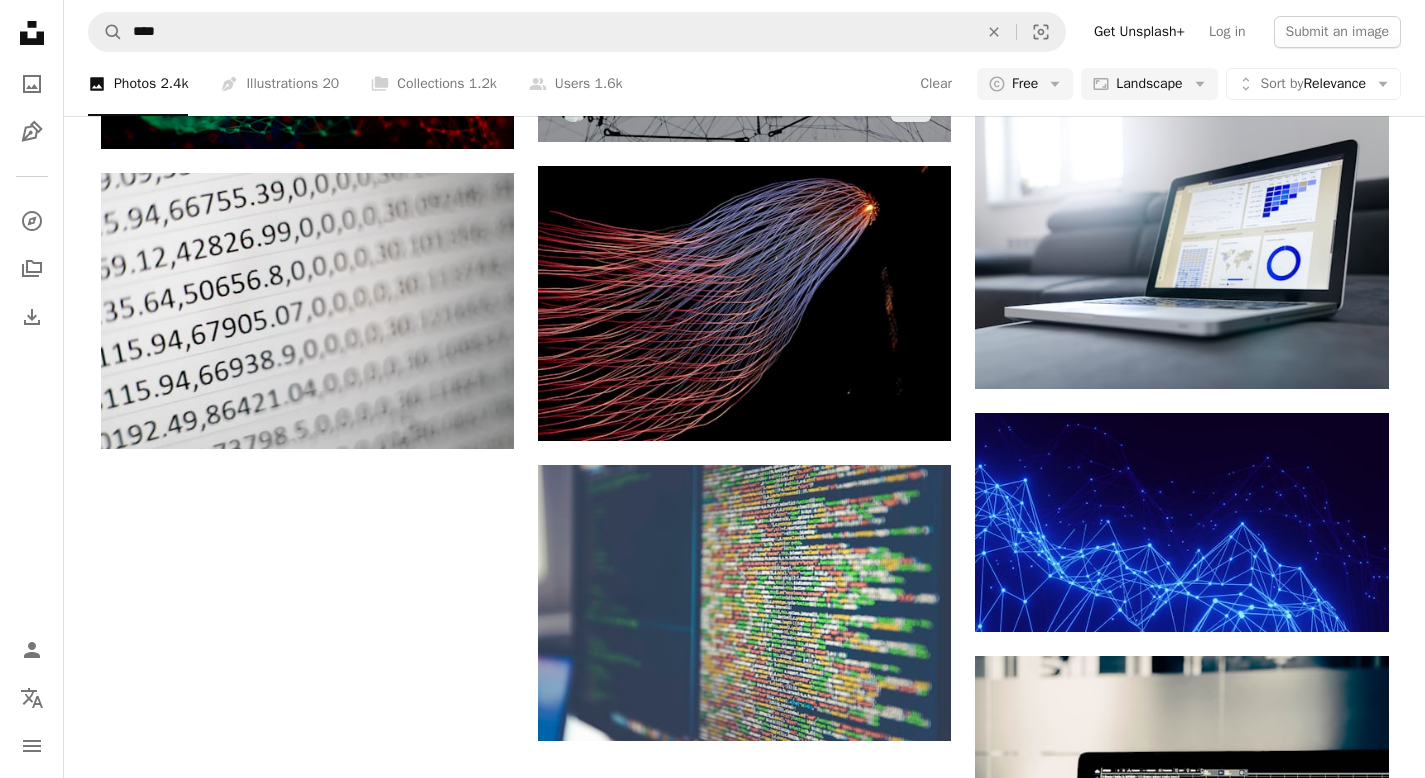 scroll, scrollTop: 0, scrollLeft: 0, axis: both 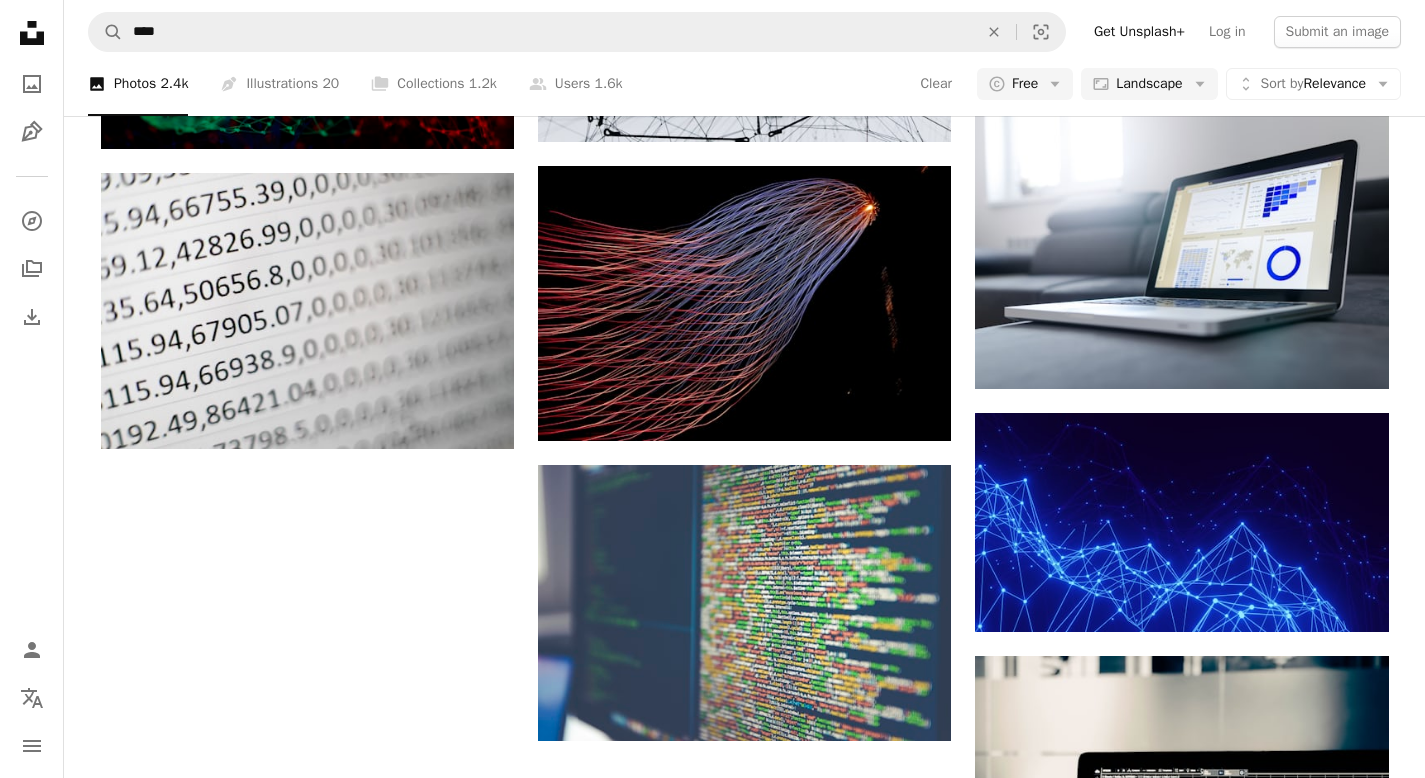 click on "data analysis" at bounding box center [1244, -1419] 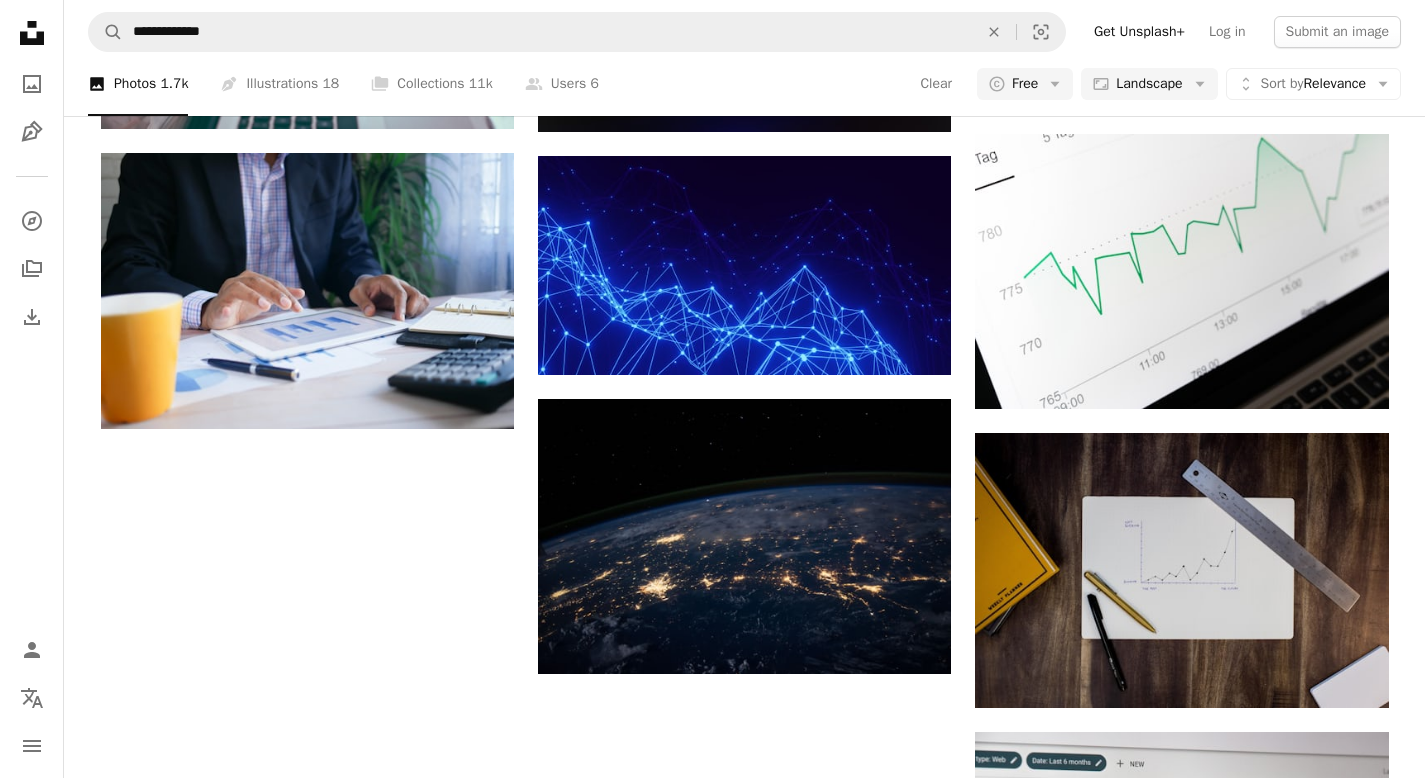 scroll, scrollTop: 0, scrollLeft: 0, axis: both 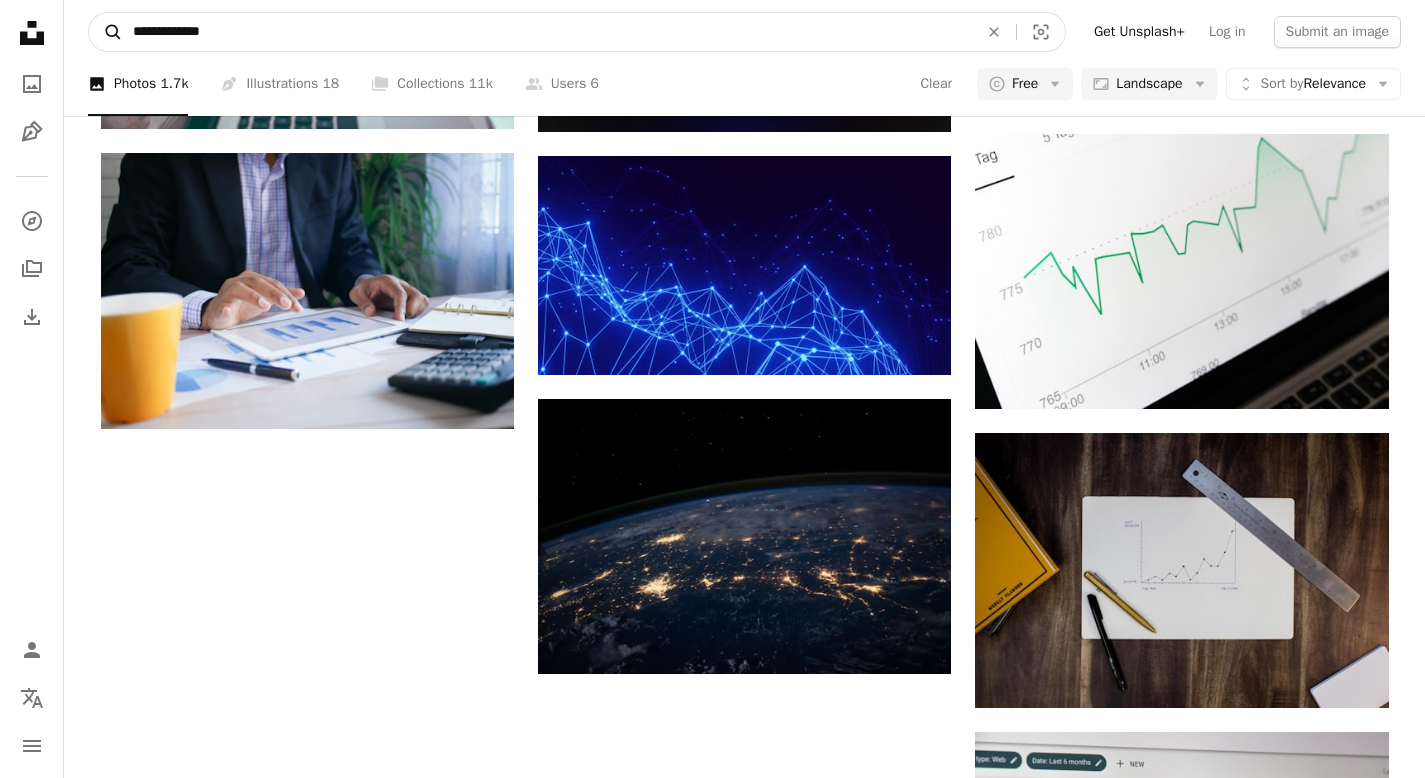 drag, startPoint x: 248, startPoint y: 32, endPoint x: 98, endPoint y: 39, distance: 150.16324 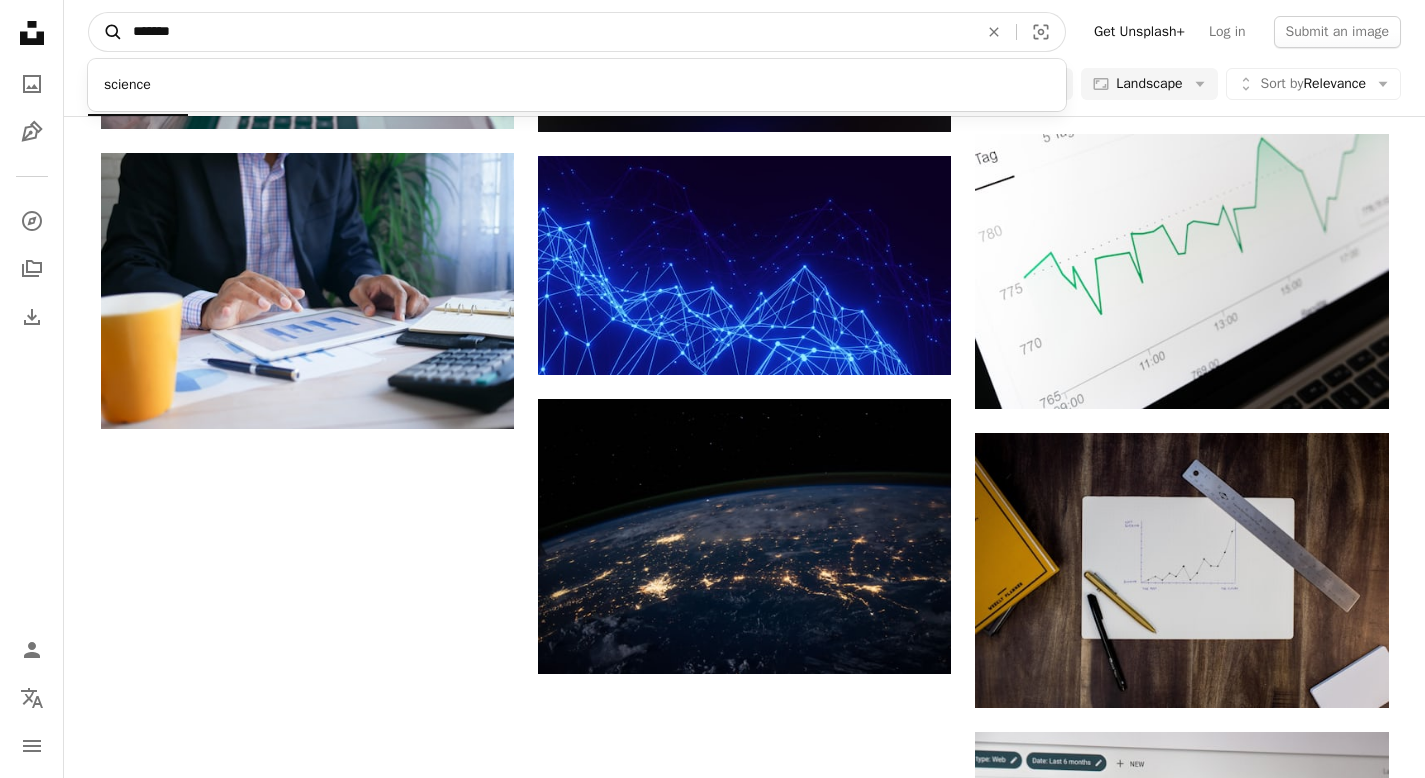 type on "*******" 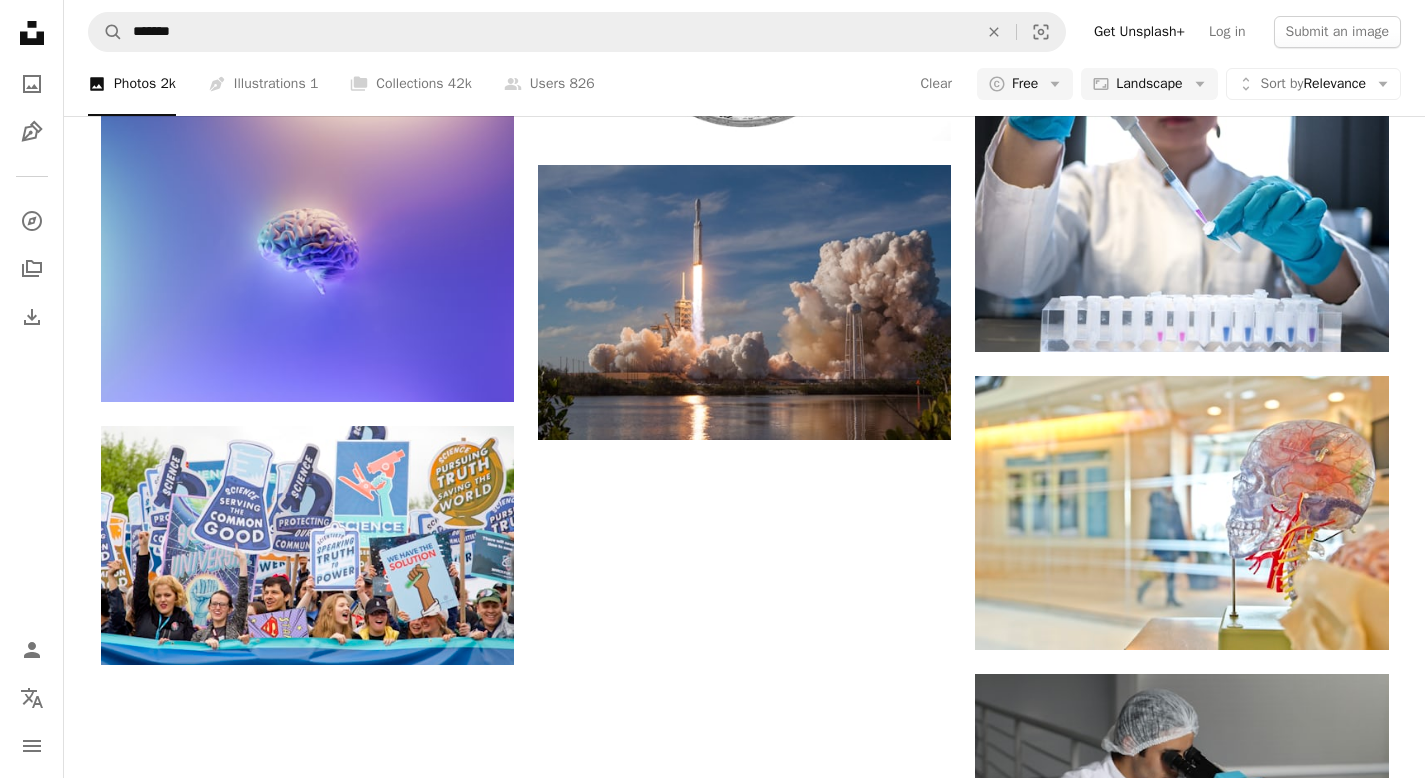 scroll, scrollTop: 0, scrollLeft: 0, axis: both 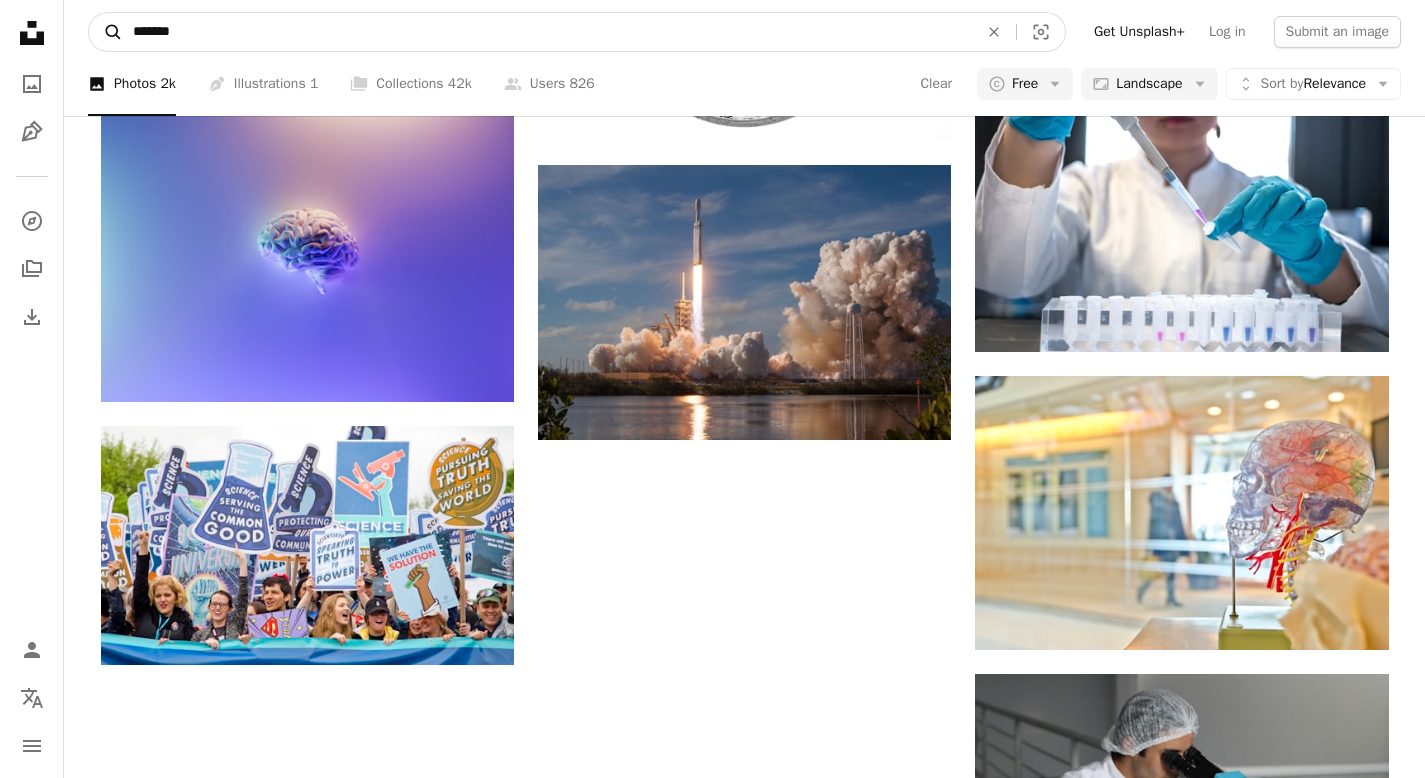 drag, startPoint x: 206, startPoint y: 35, endPoint x: 89, endPoint y: 34, distance: 117.00427 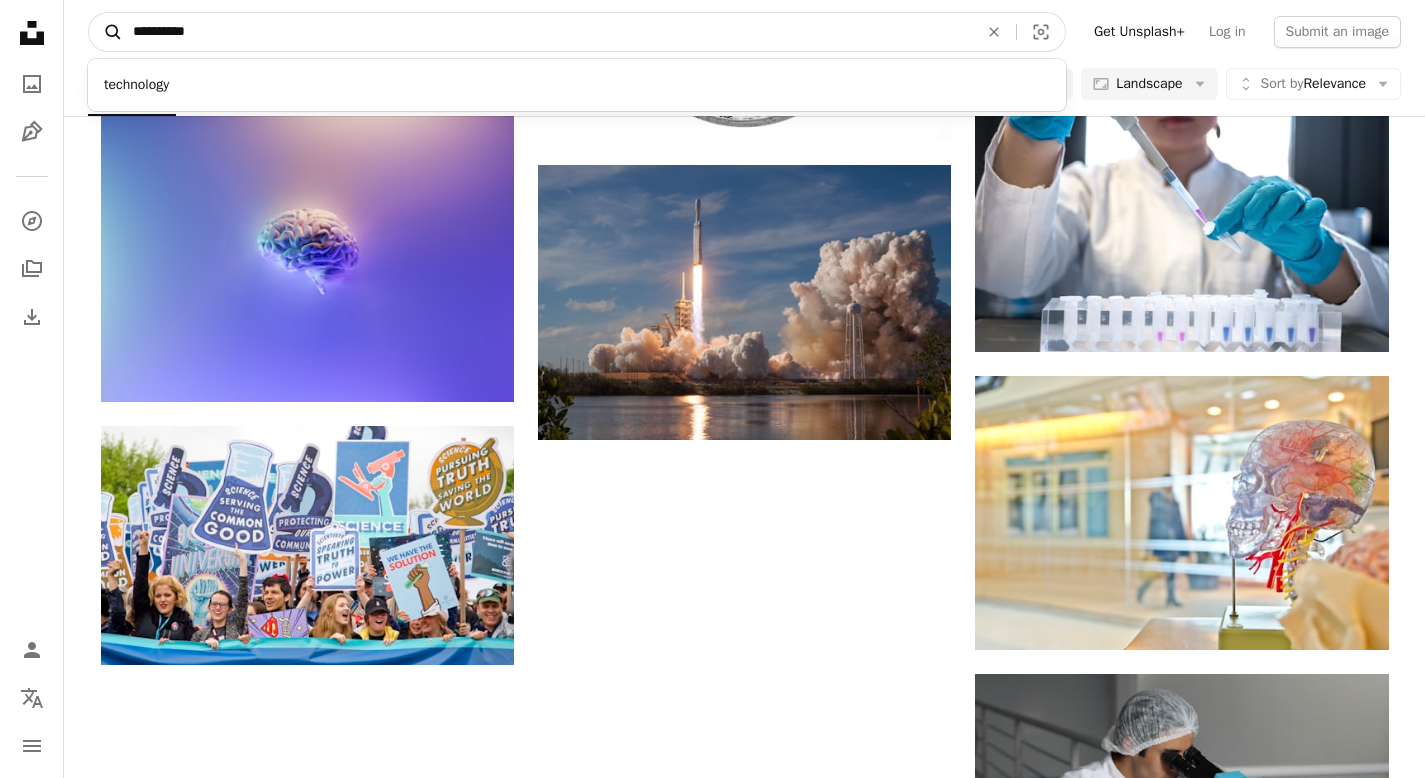type on "**********" 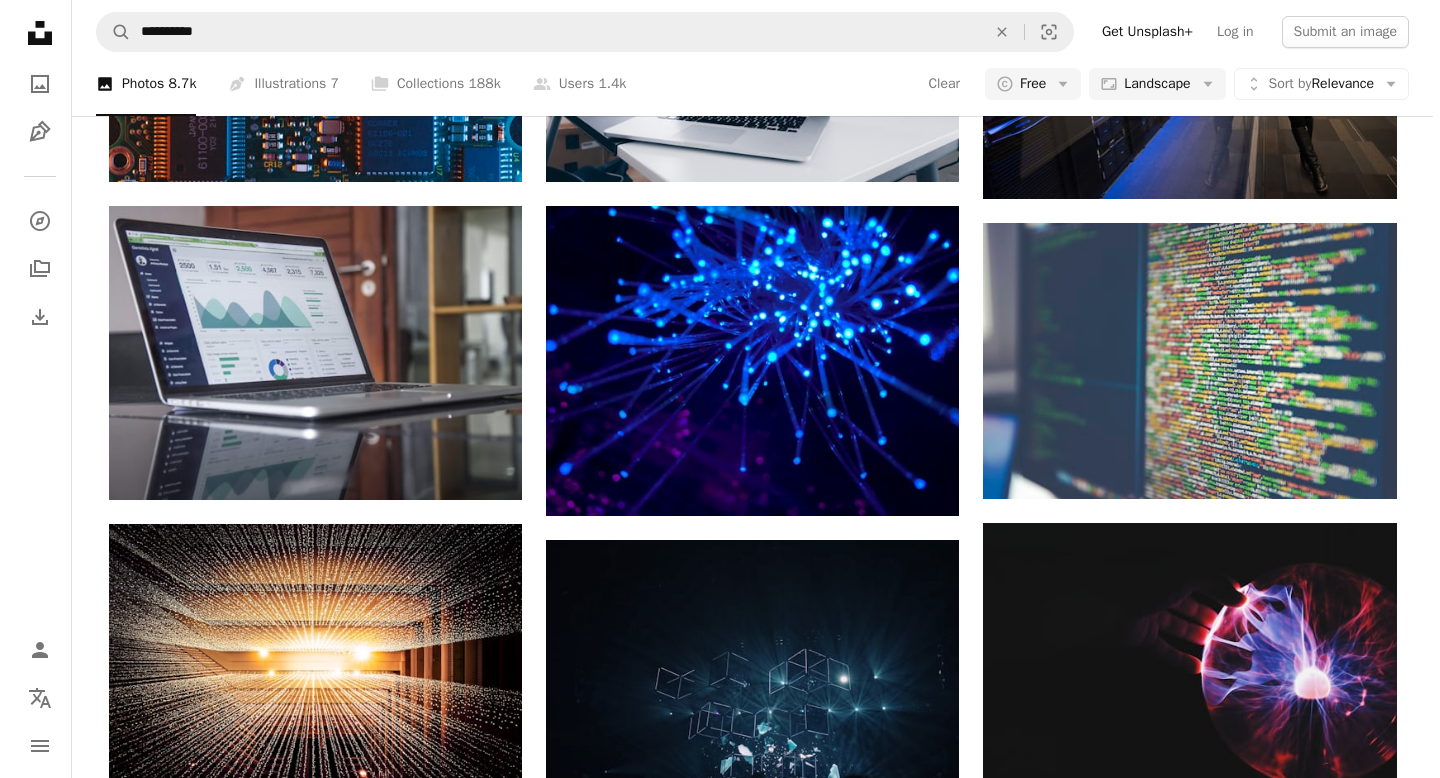 scroll, scrollTop: 2659, scrollLeft: 0, axis: vertical 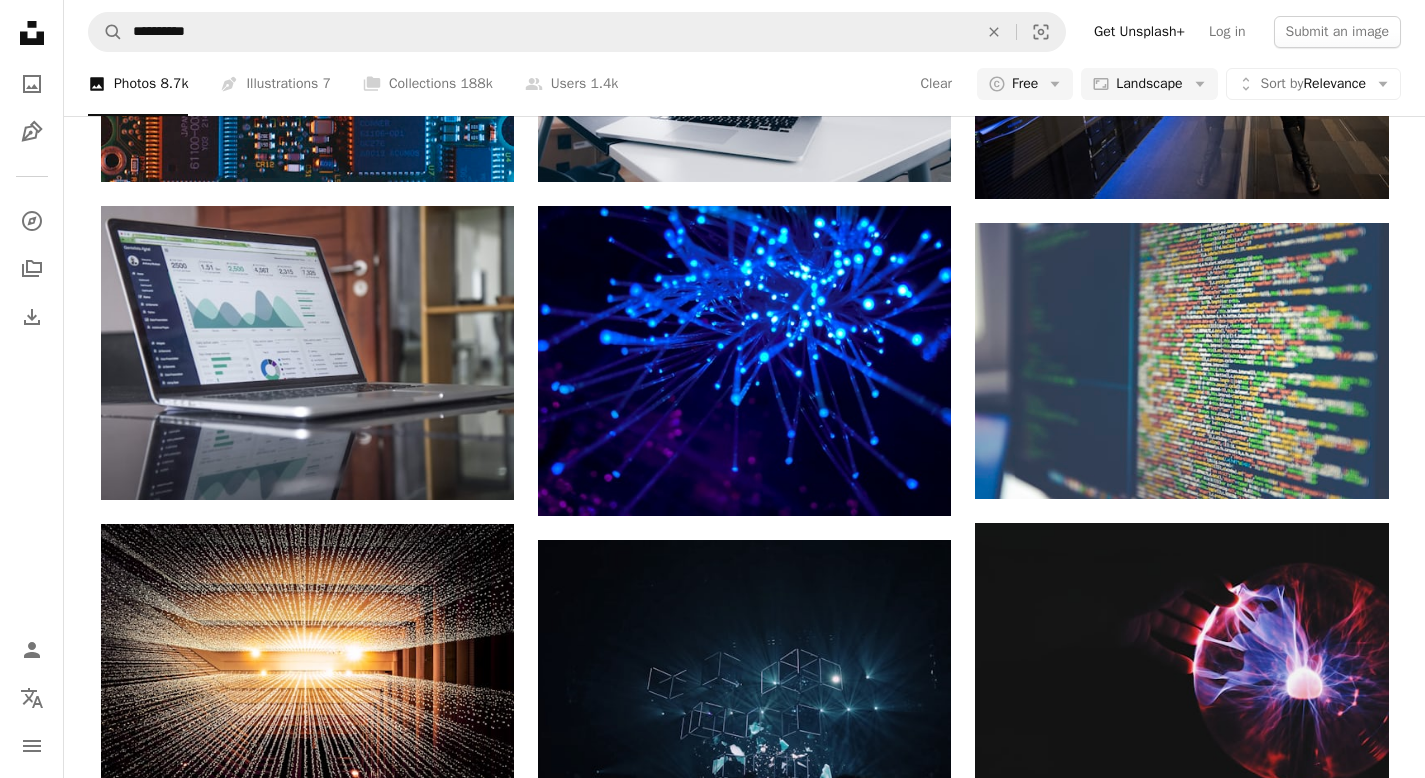 click at bounding box center [1181, 1296] 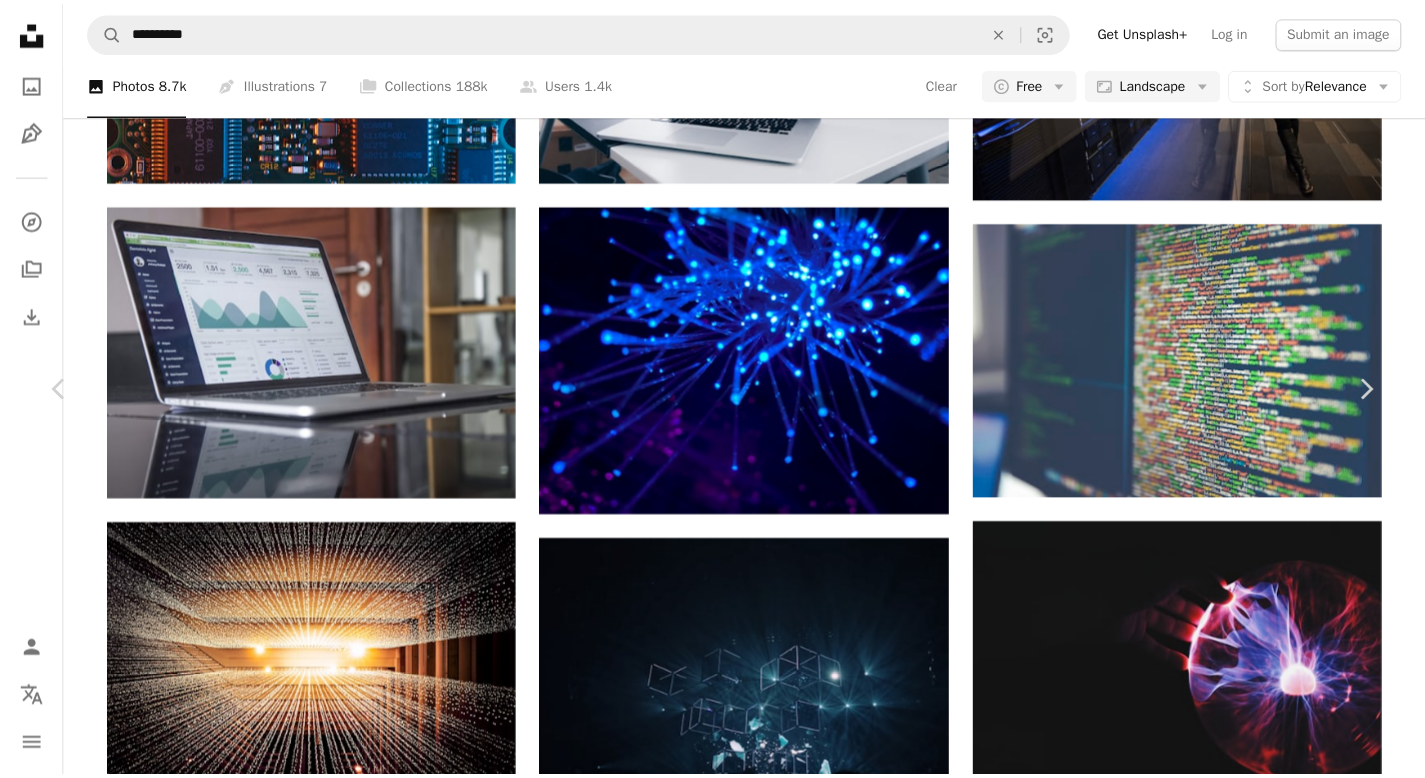 scroll, scrollTop: 0, scrollLeft: 0, axis: both 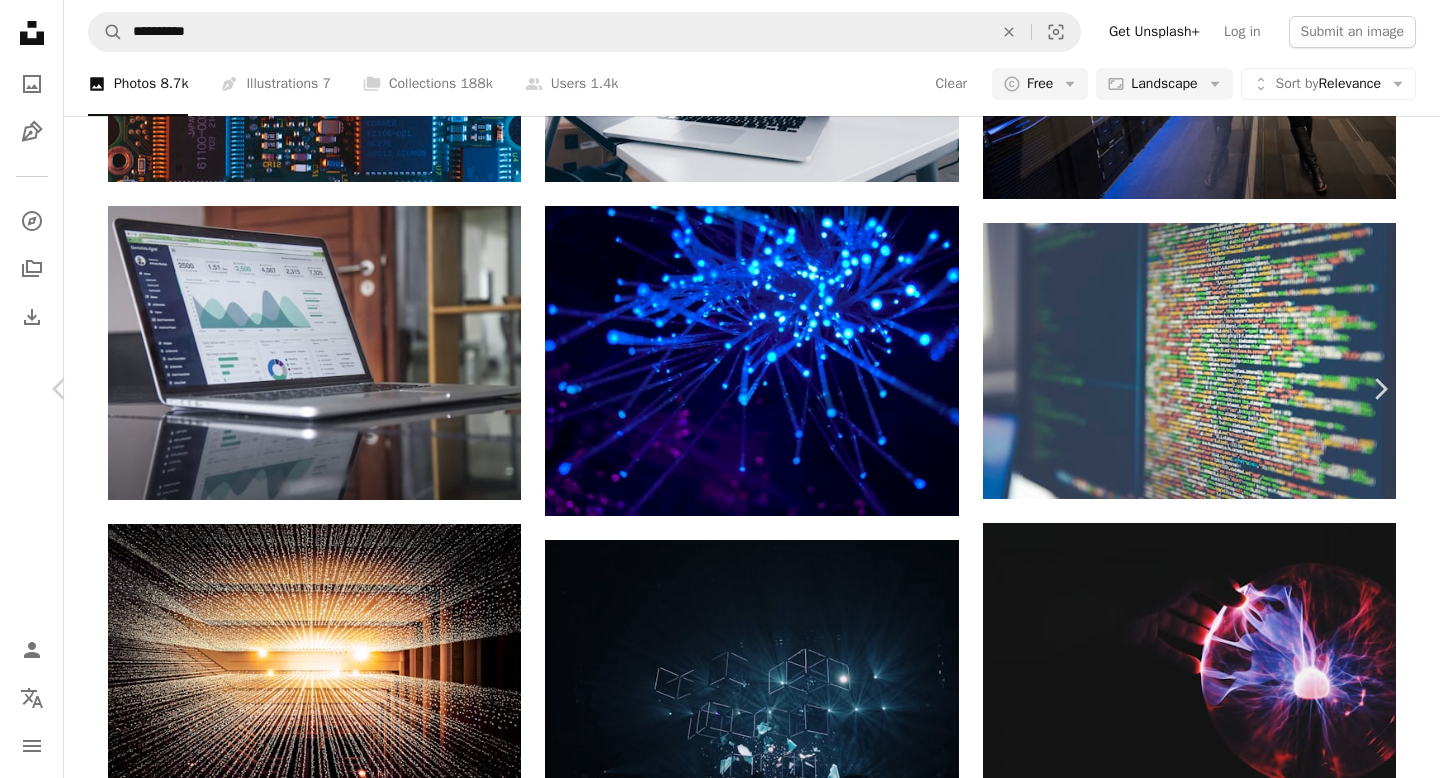 click on "Download free" at bounding box center [1191, 10732] 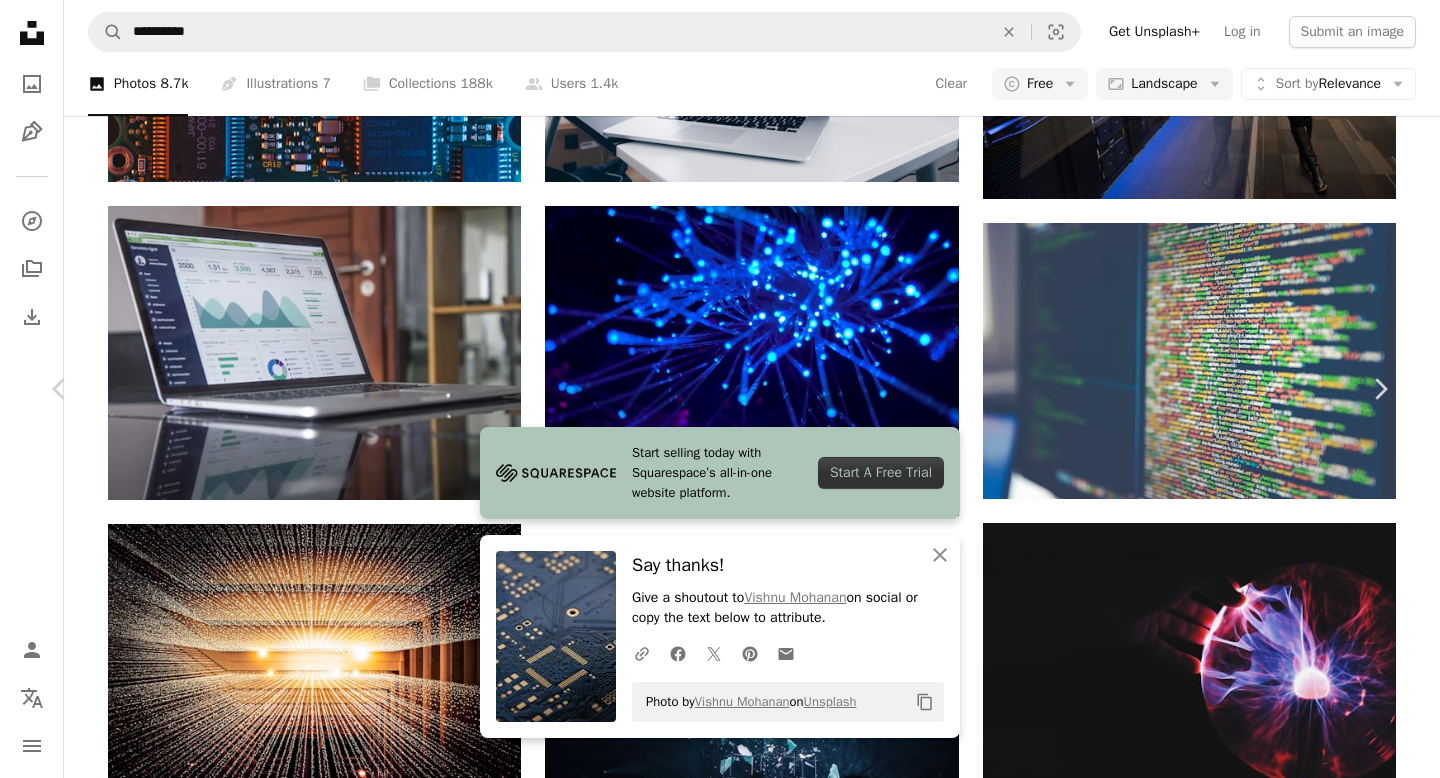 click on "An X shape" at bounding box center [20, 20] 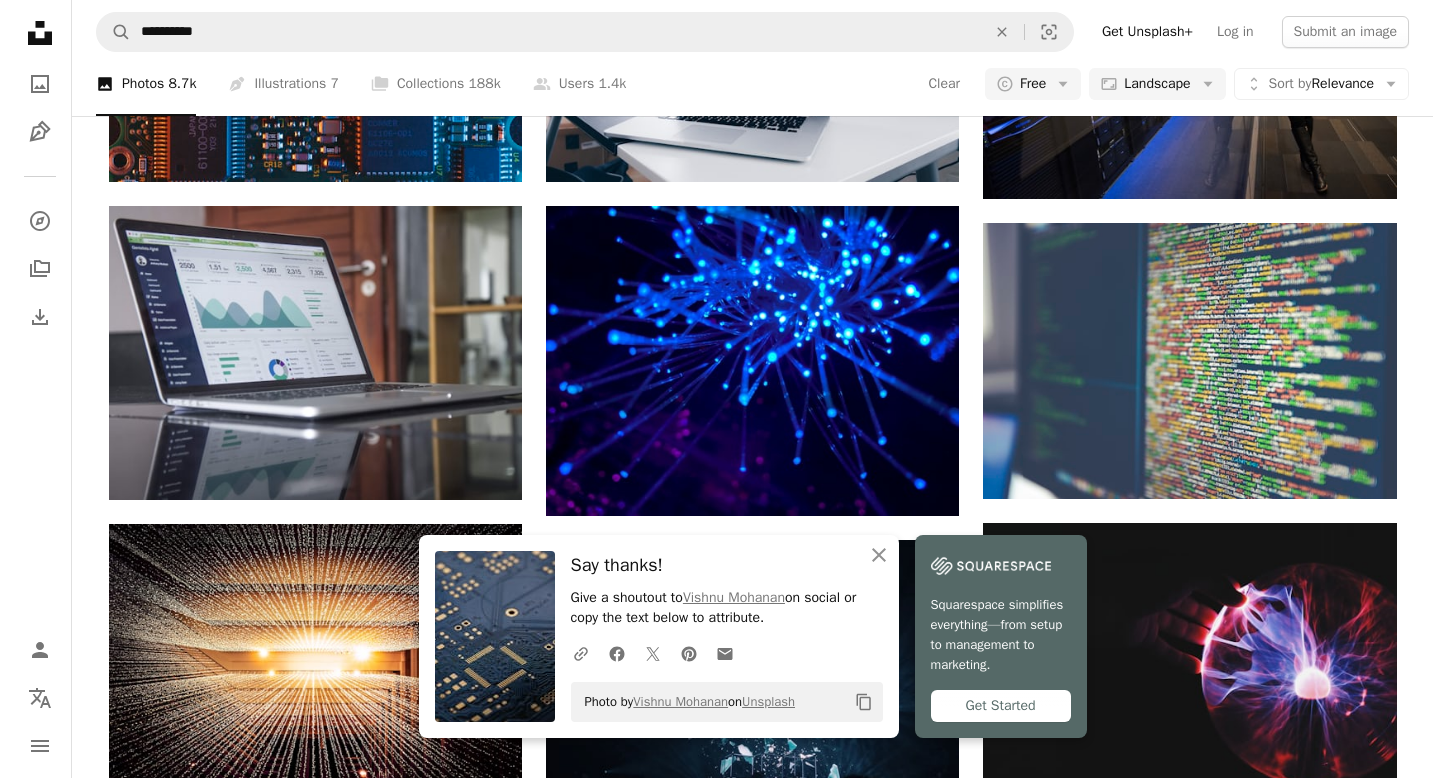 scroll, scrollTop: 2778, scrollLeft: 0, axis: vertical 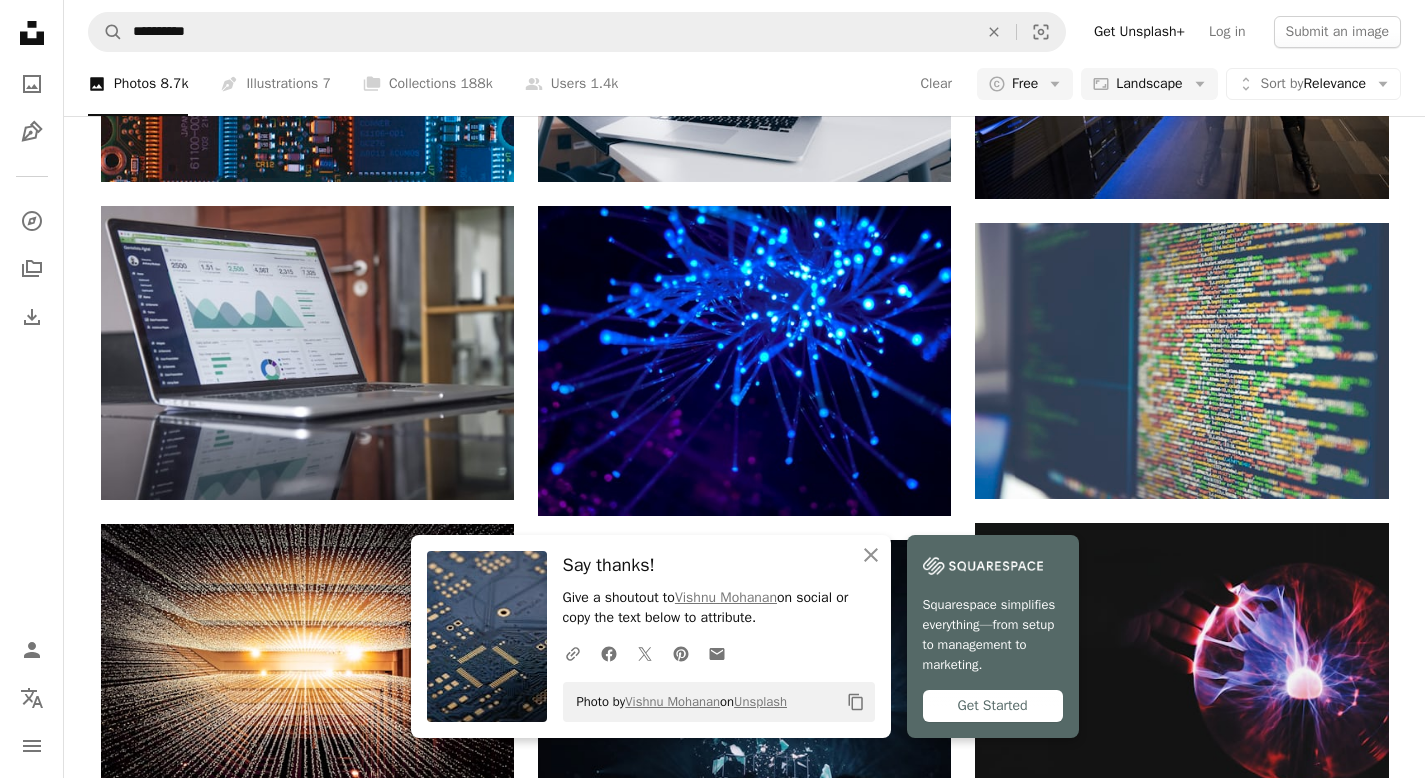 click at bounding box center [744, 1312] 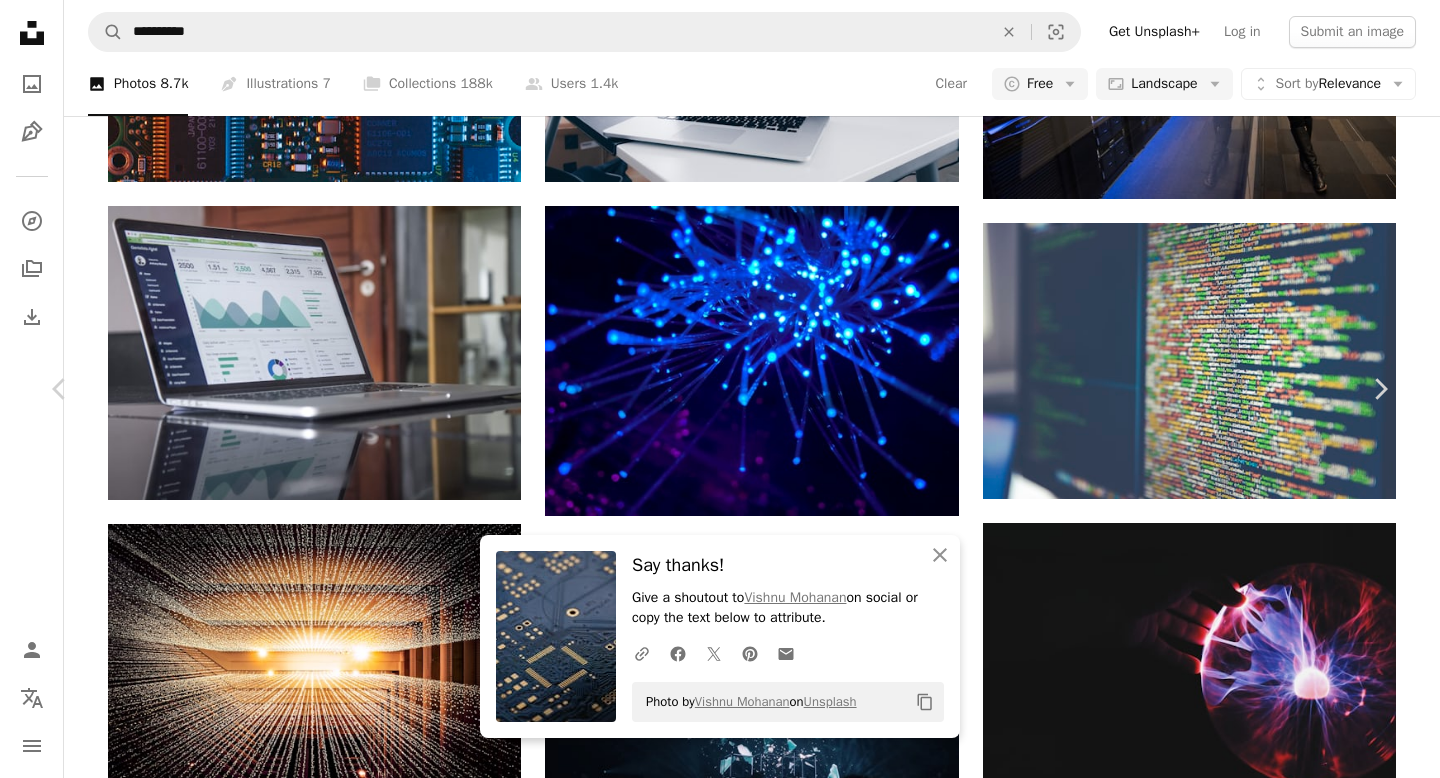 click on "Zoom in" at bounding box center (712, 11074) 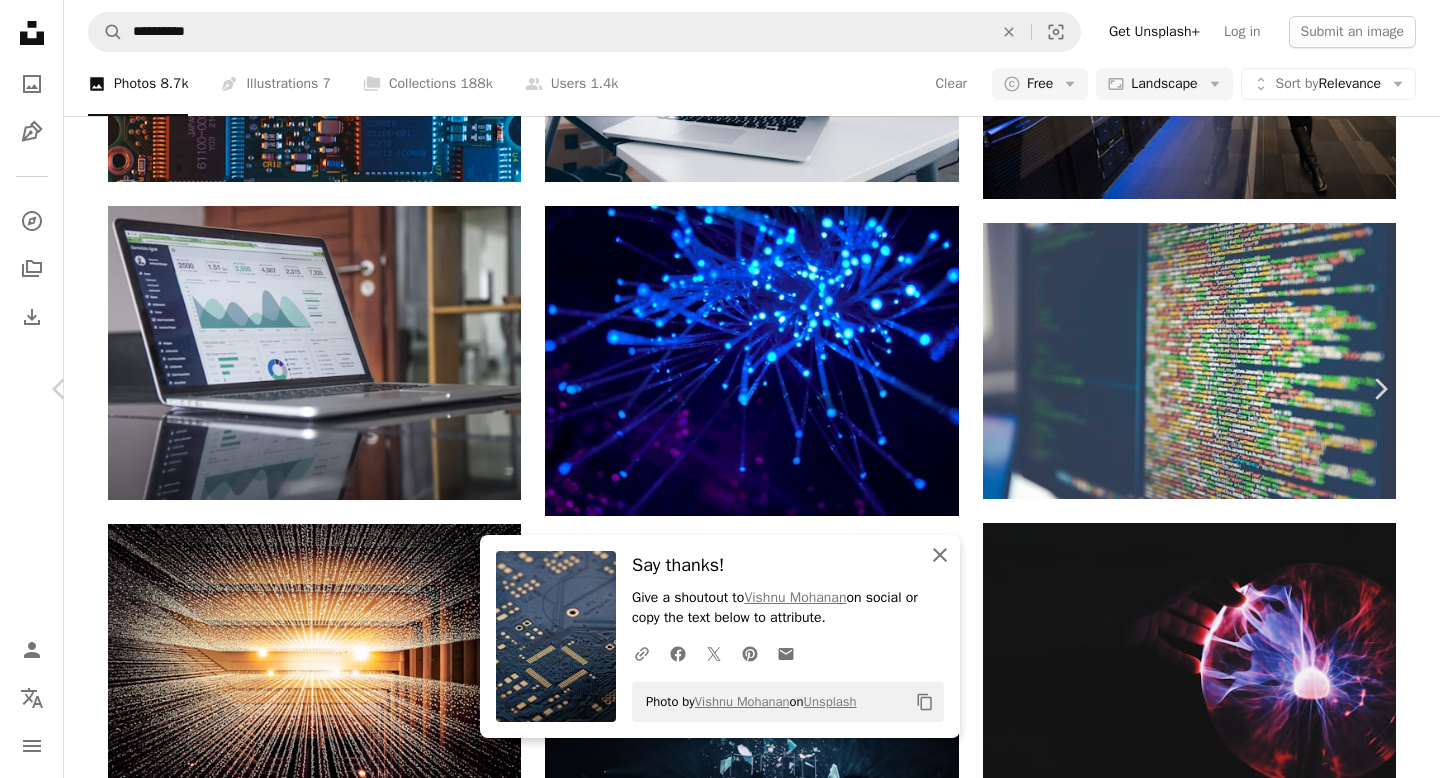 click on "An X shape" 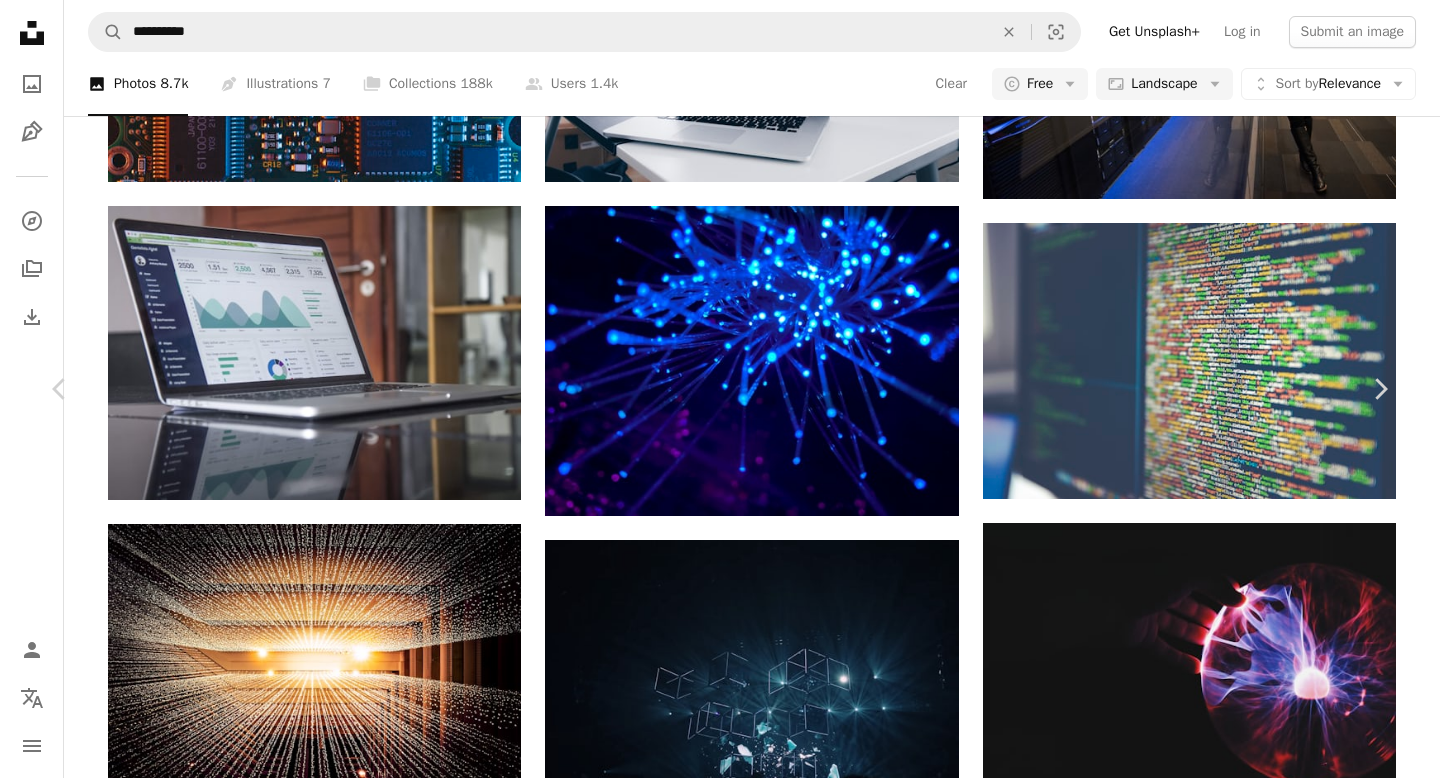 click on "Zoom in" at bounding box center [712, 11074] 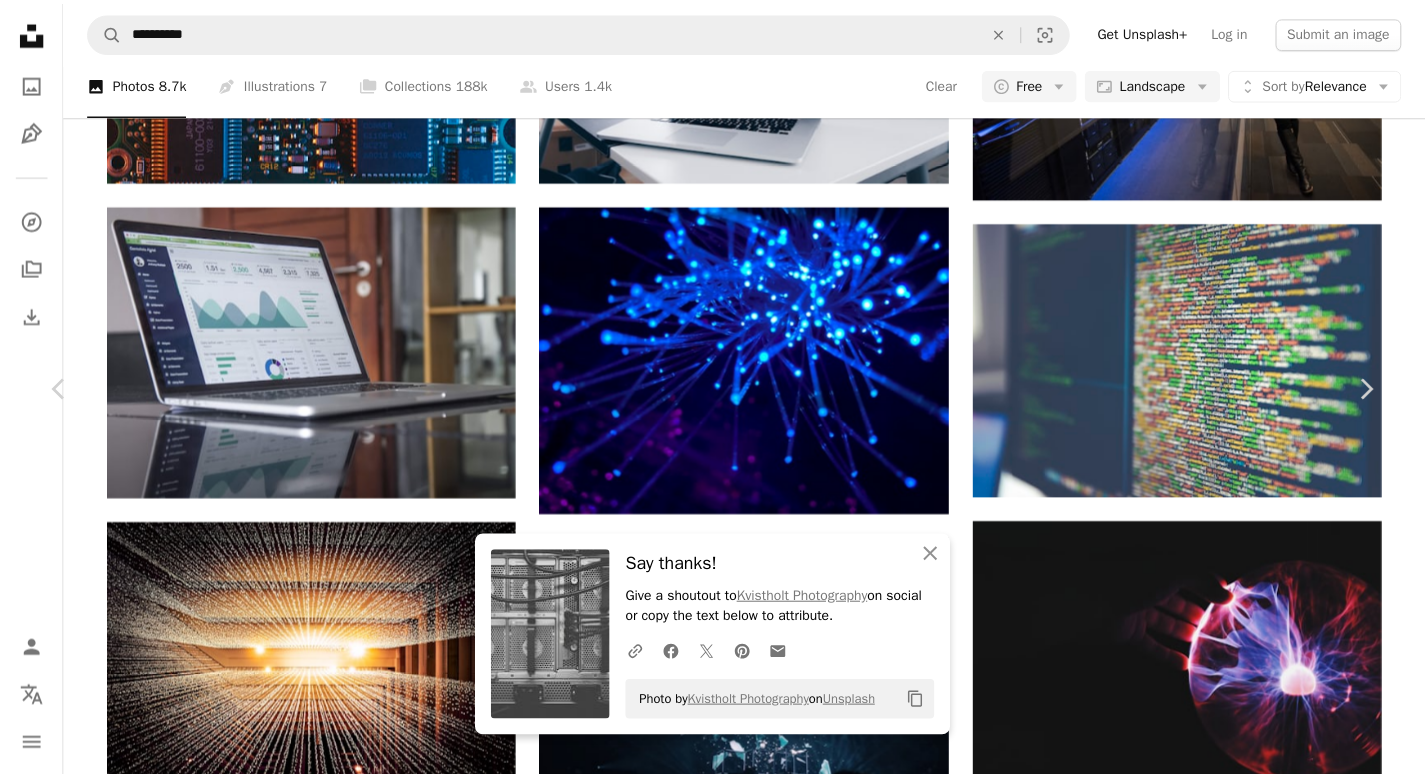 scroll, scrollTop: 77, scrollLeft: 0, axis: vertical 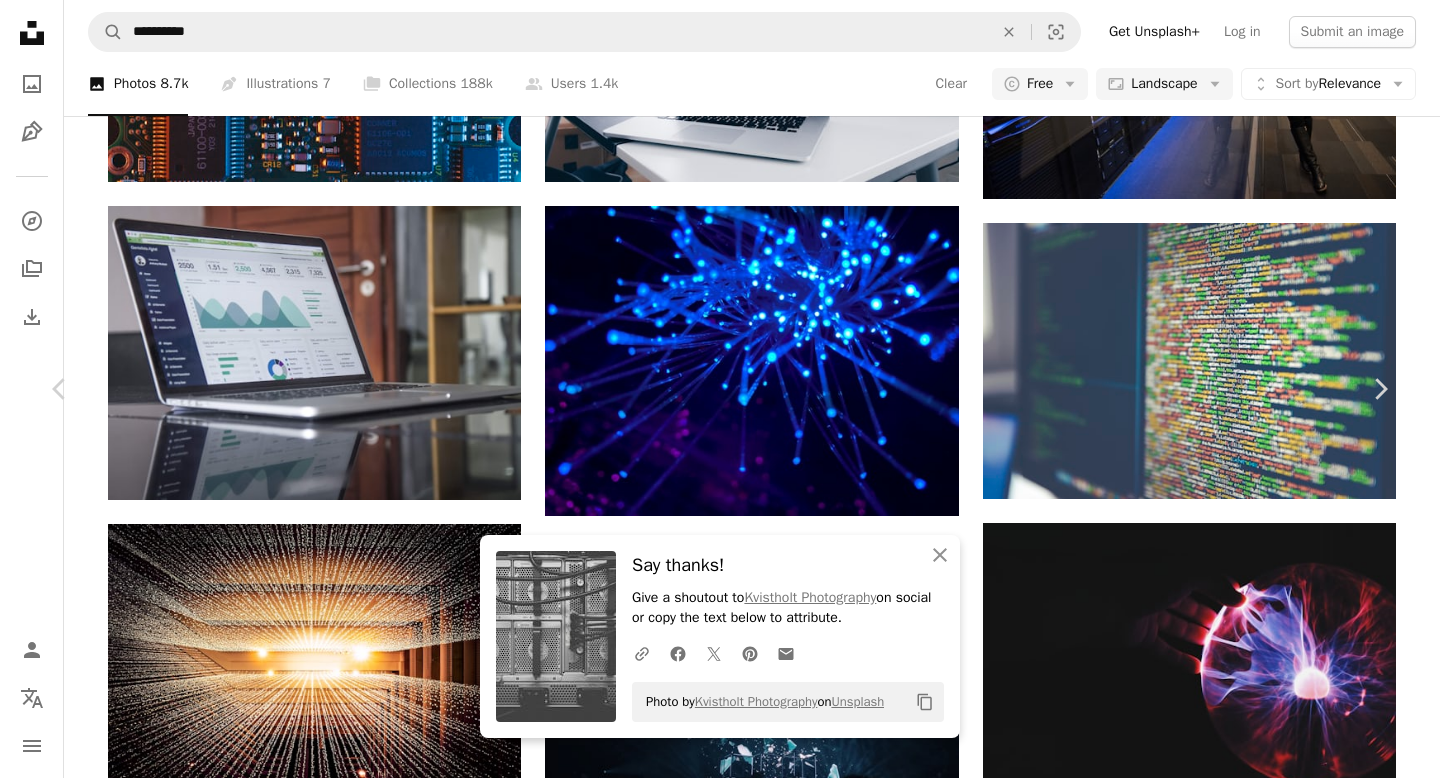 click on "An X shape" at bounding box center [20, 20] 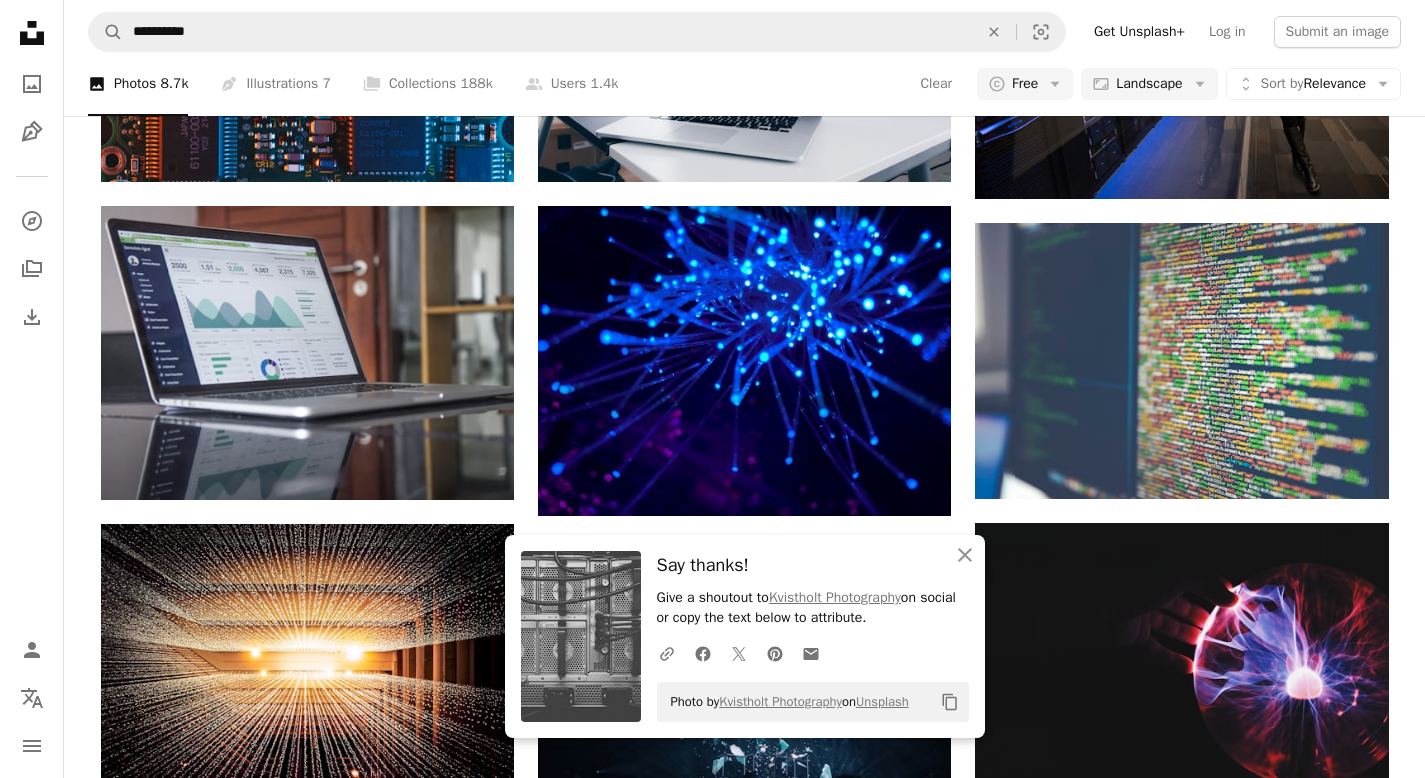 scroll, scrollTop: 1926, scrollLeft: 0, axis: vertical 